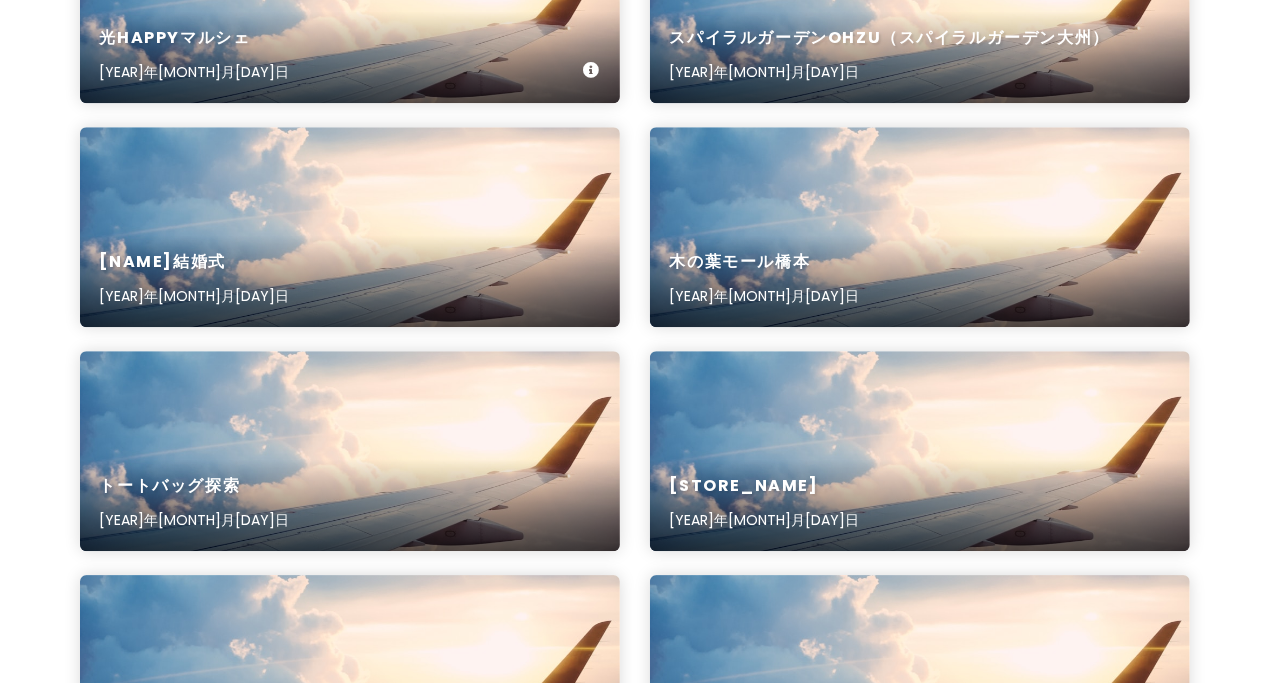 scroll, scrollTop: 3546, scrollLeft: 0, axis: vertical 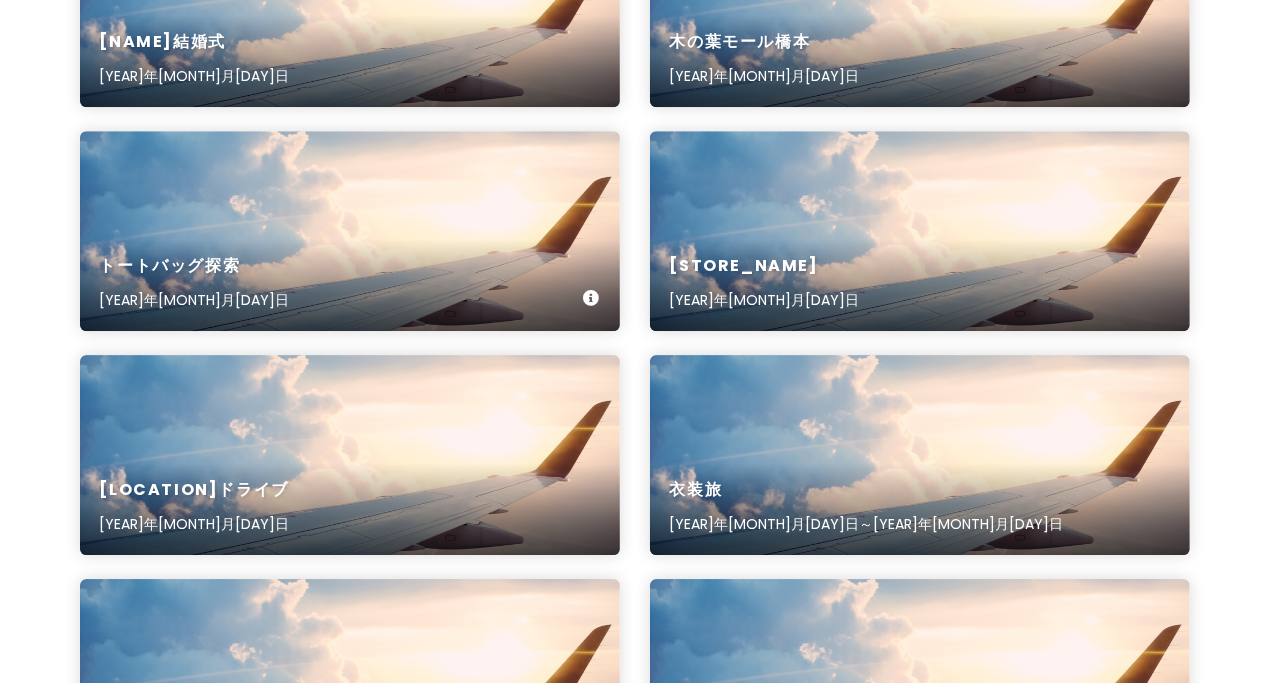 click on "トートバッグ探索 [YEAR]年[MONTH]月[DAY]日" at bounding box center (350, 283) 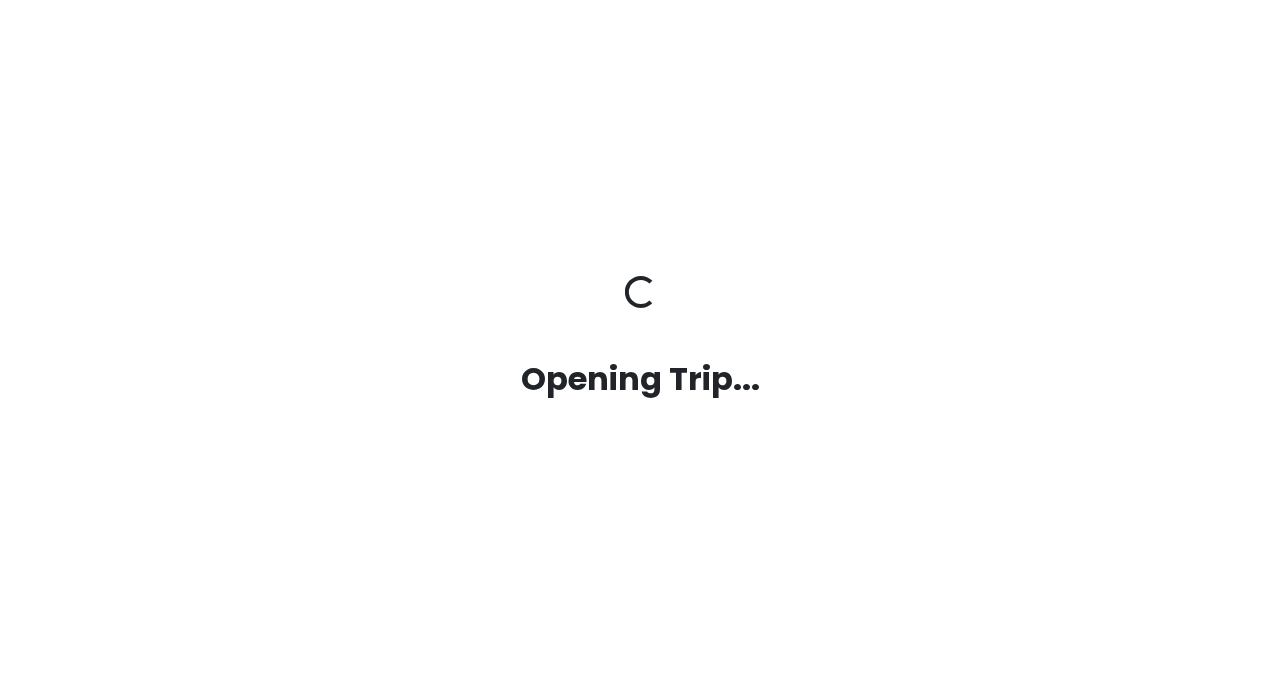 scroll, scrollTop: 0, scrollLeft: 0, axis: both 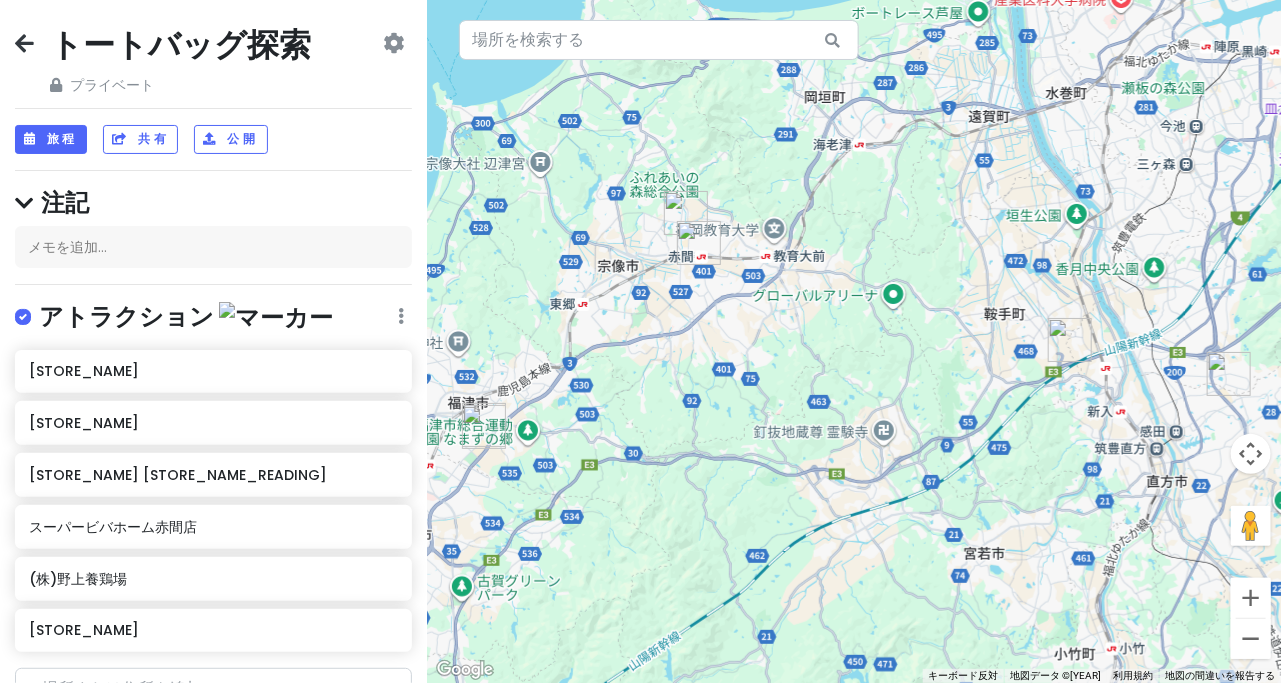 click on "トートバッグ探索 プライベート 日付の変更 コピーを作成する 旅行を削除 プロになる⚡️ フィードバックをお寄せください💡 スカウトをサポート☕️" at bounding box center [213, 60] 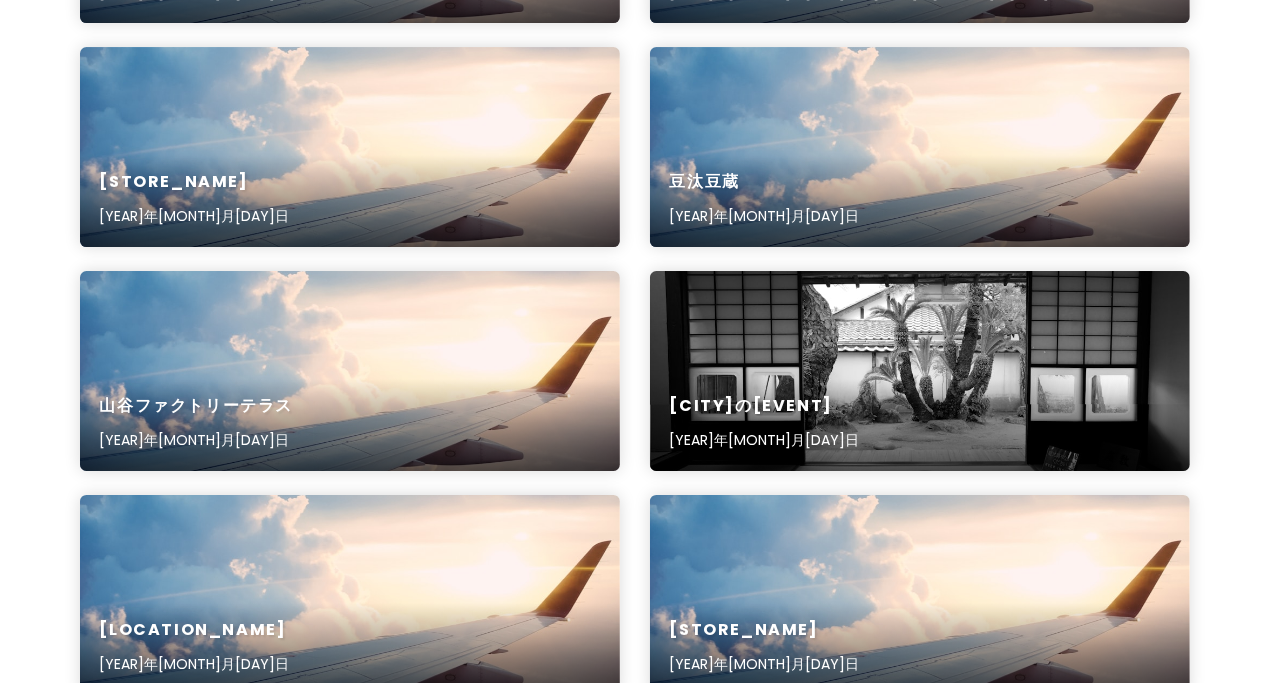 scroll, scrollTop: 4106, scrollLeft: 0, axis: vertical 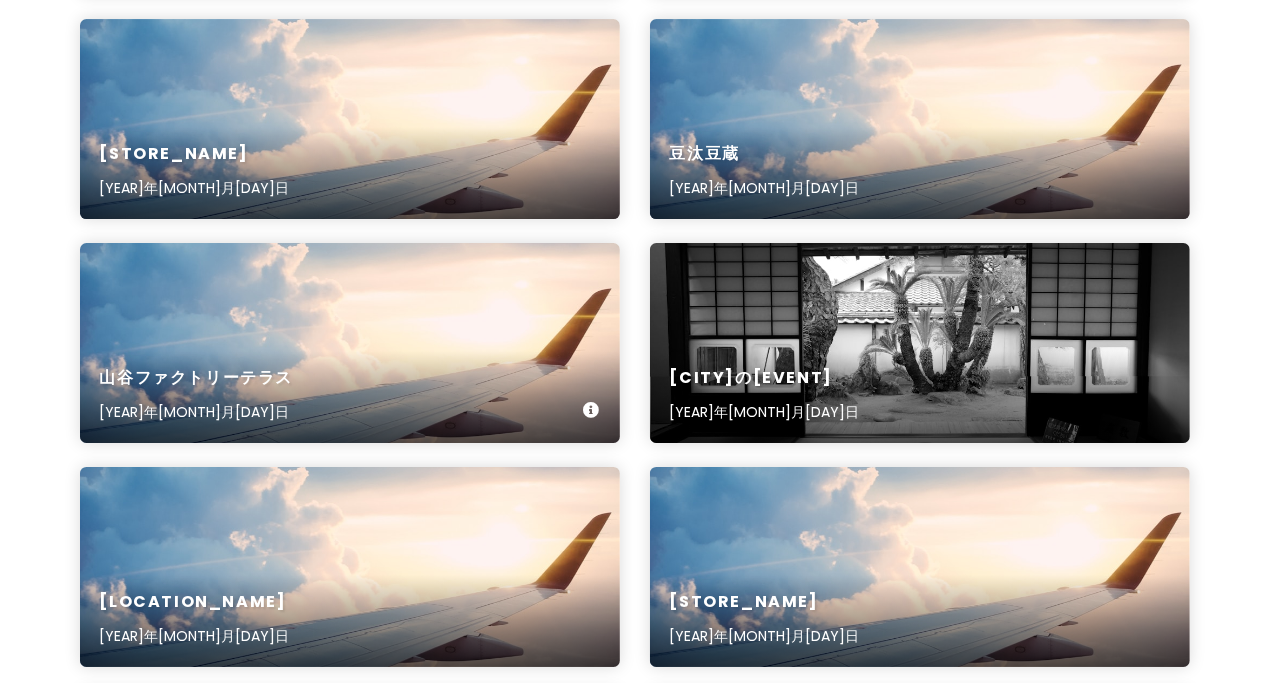 click on "[STORE_NAME] [YEAR]年[MONTH]月[DAY]日" at bounding box center (350, 395) 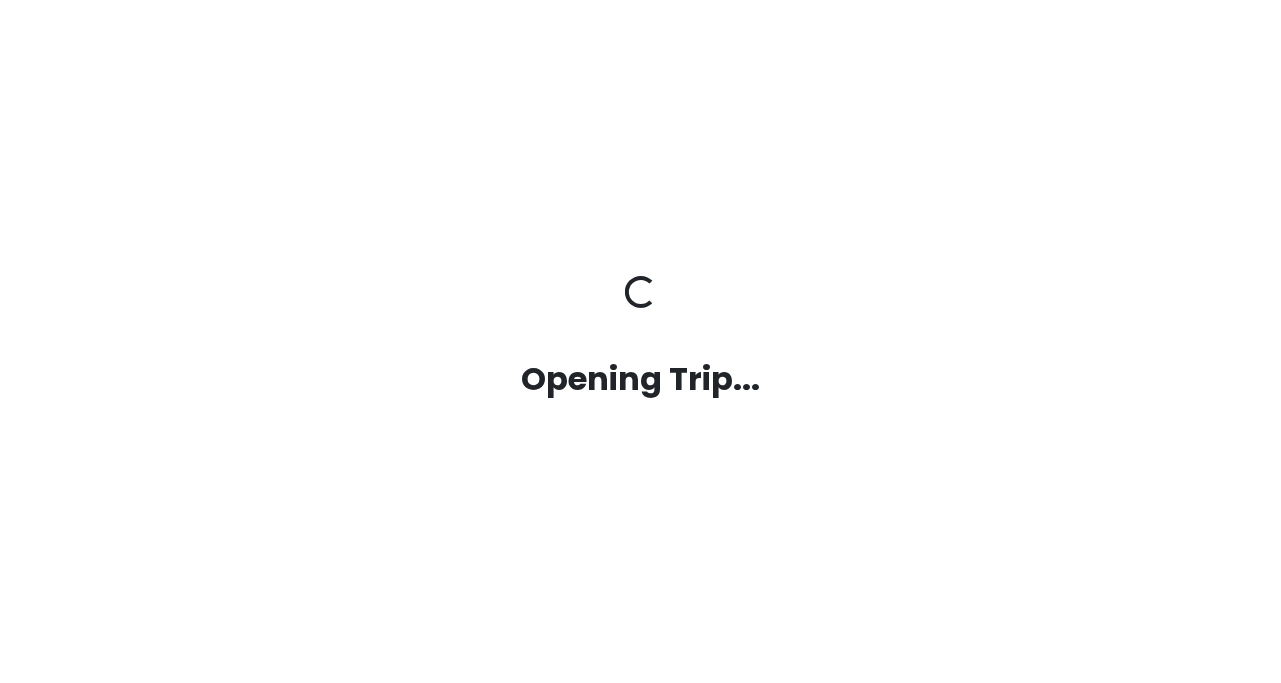 scroll, scrollTop: 0, scrollLeft: 0, axis: both 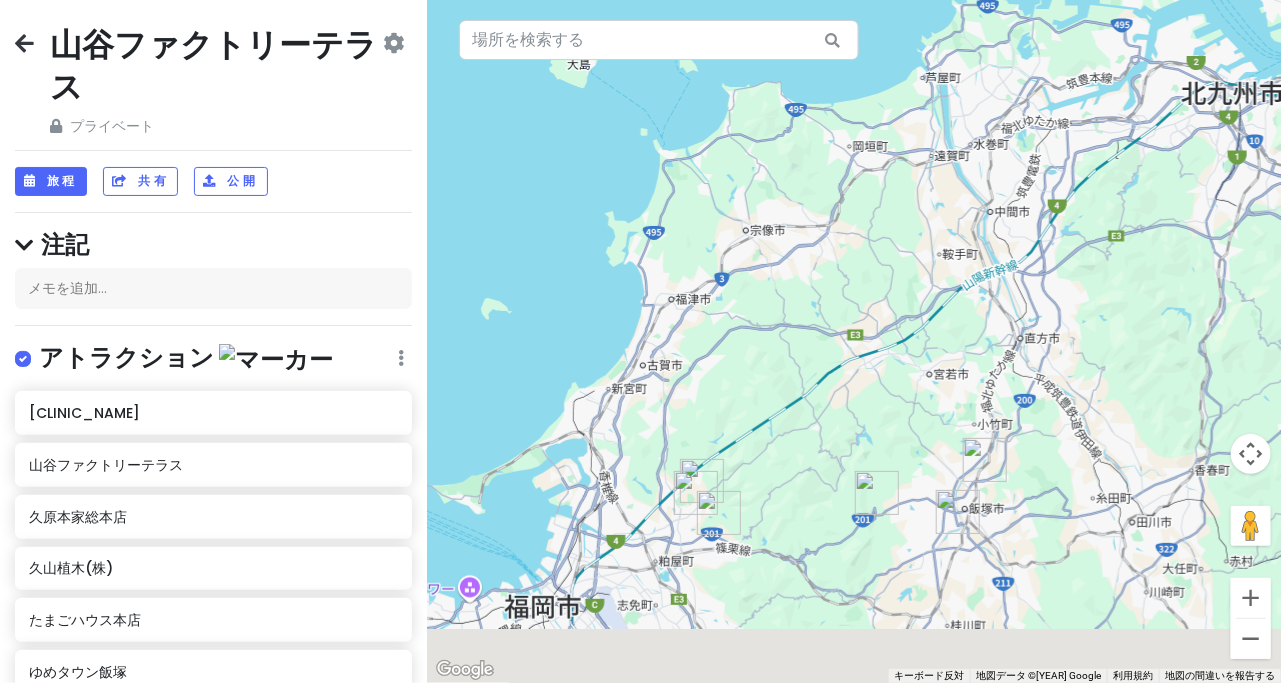 drag, startPoint x: 512, startPoint y: 467, endPoint x: 665, endPoint y: 367, distance: 182.7813 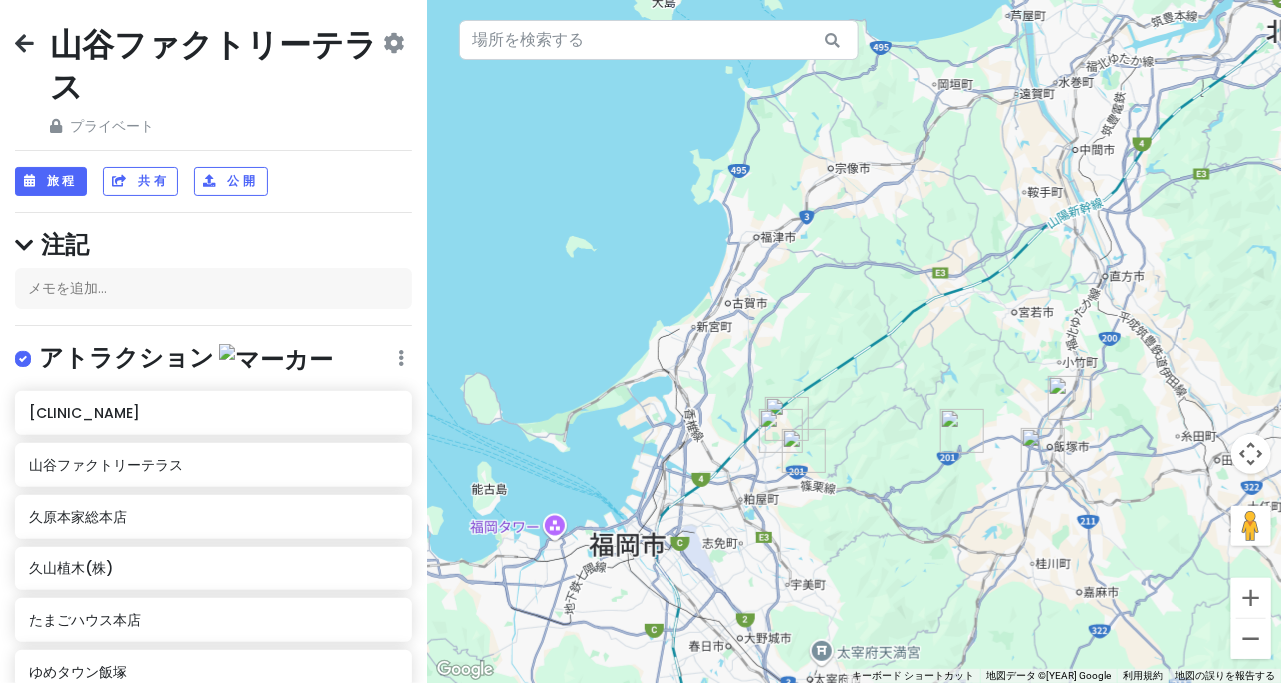 drag, startPoint x: 799, startPoint y: 491, endPoint x: 827, endPoint y: 394, distance: 100.96039 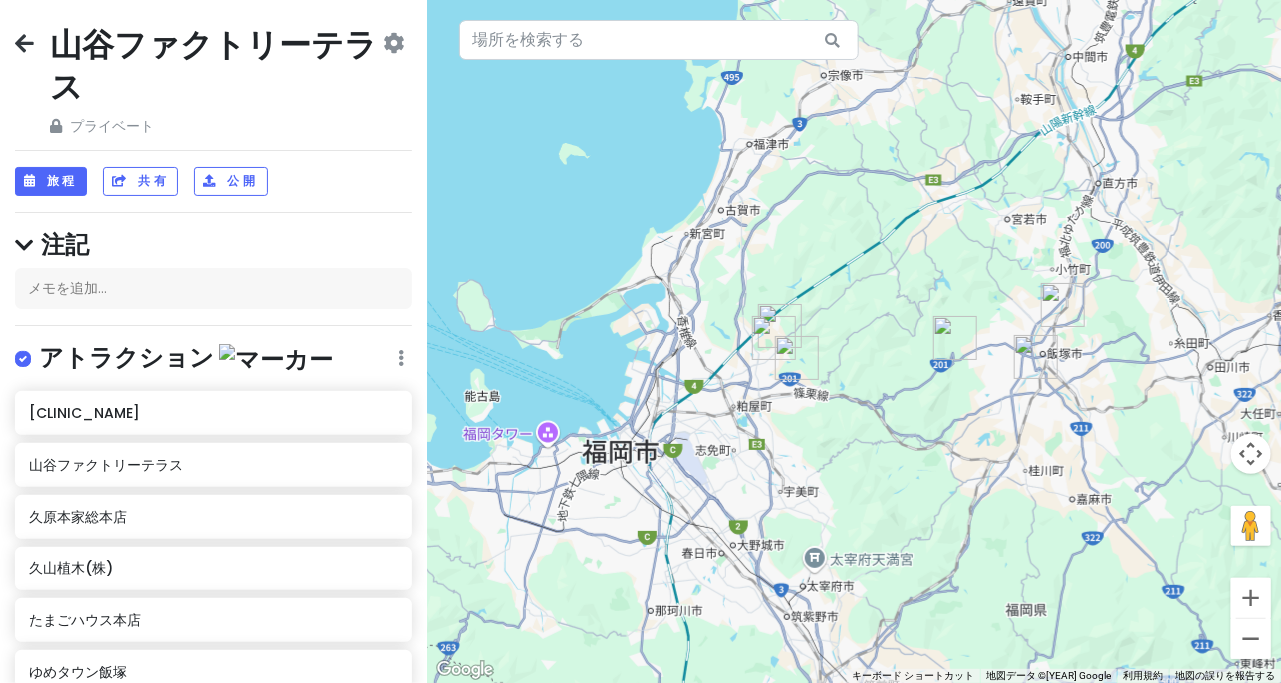 scroll, scrollTop: 186, scrollLeft: 0, axis: vertical 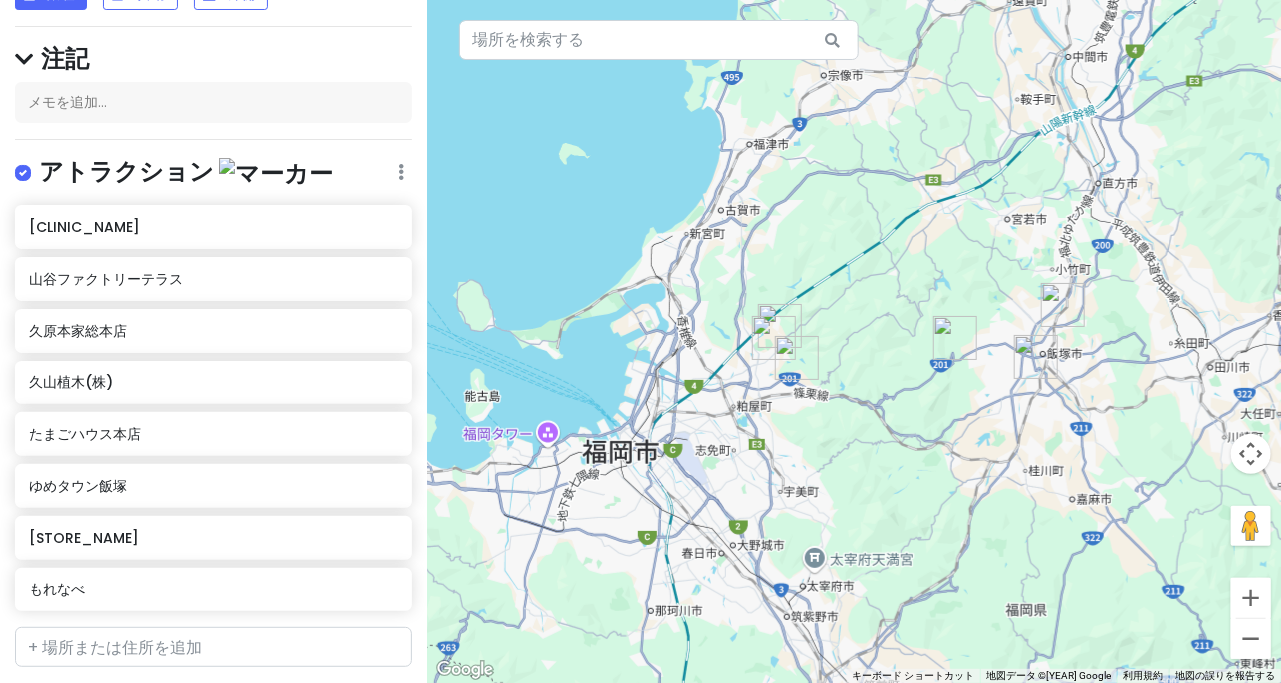 click at bounding box center [797, 358] 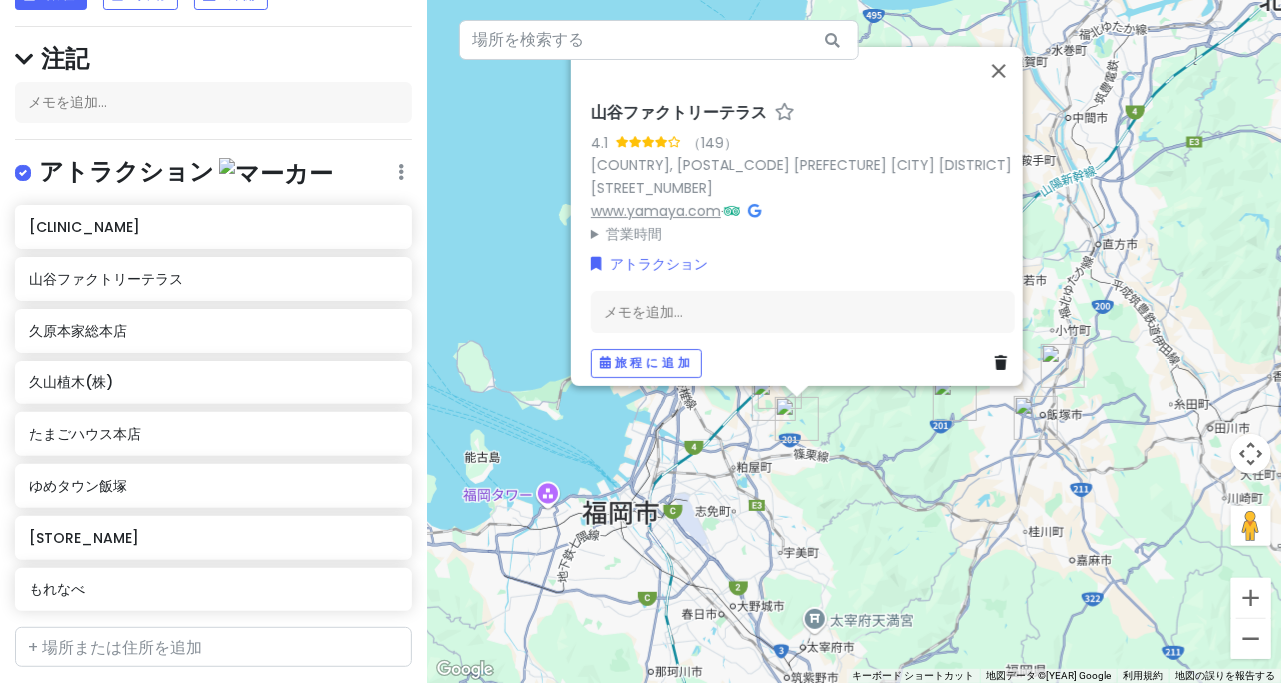 click on "www.yamaya.com" at bounding box center (656, 210) 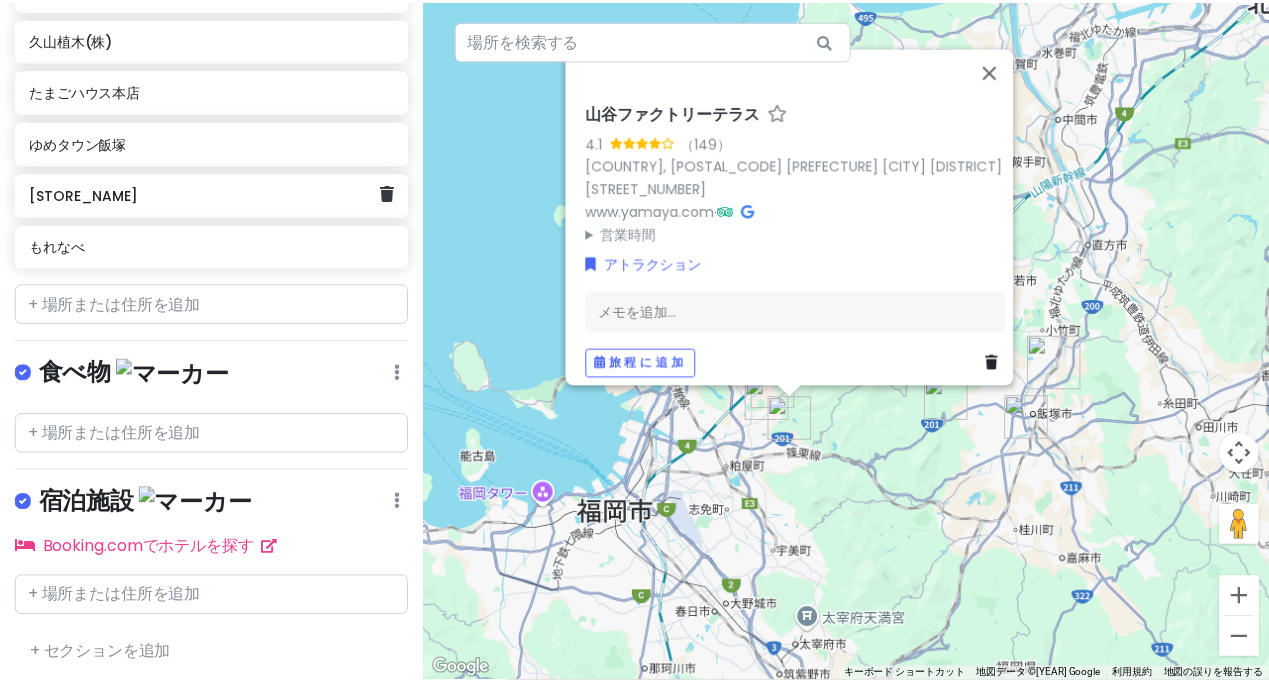 scroll, scrollTop: 0, scrollLeft: 0, axis: both 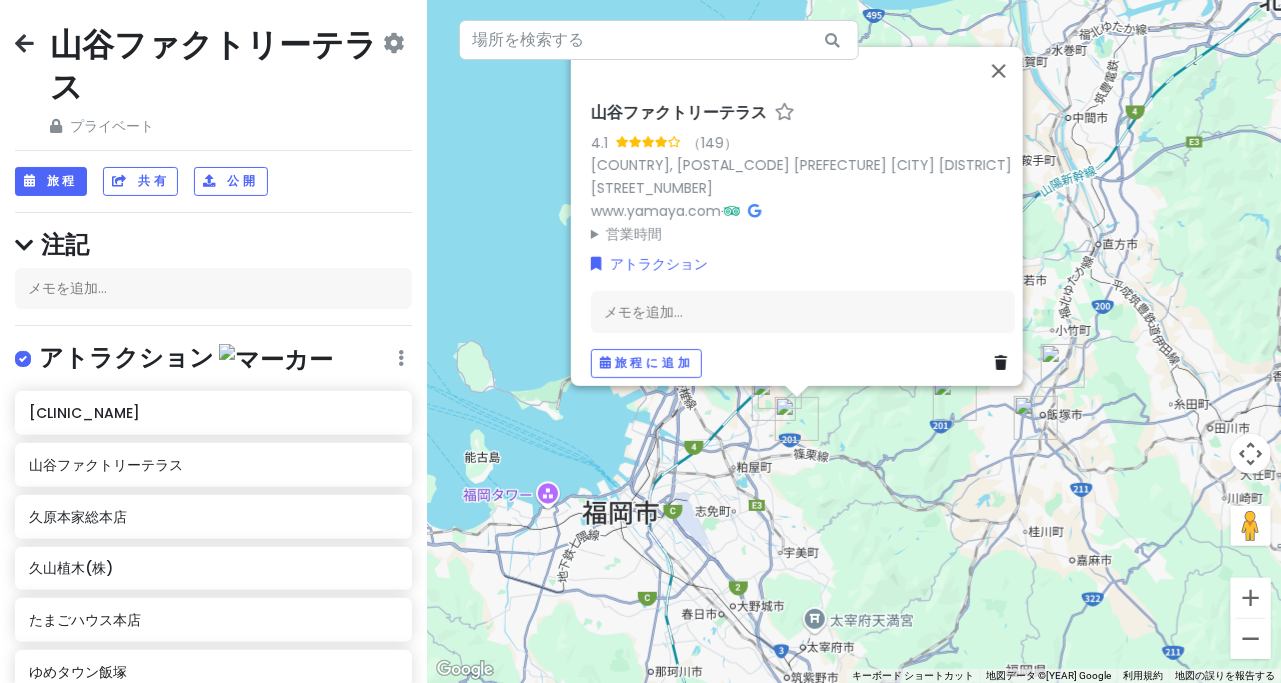 click at bounding box center (24, 43) 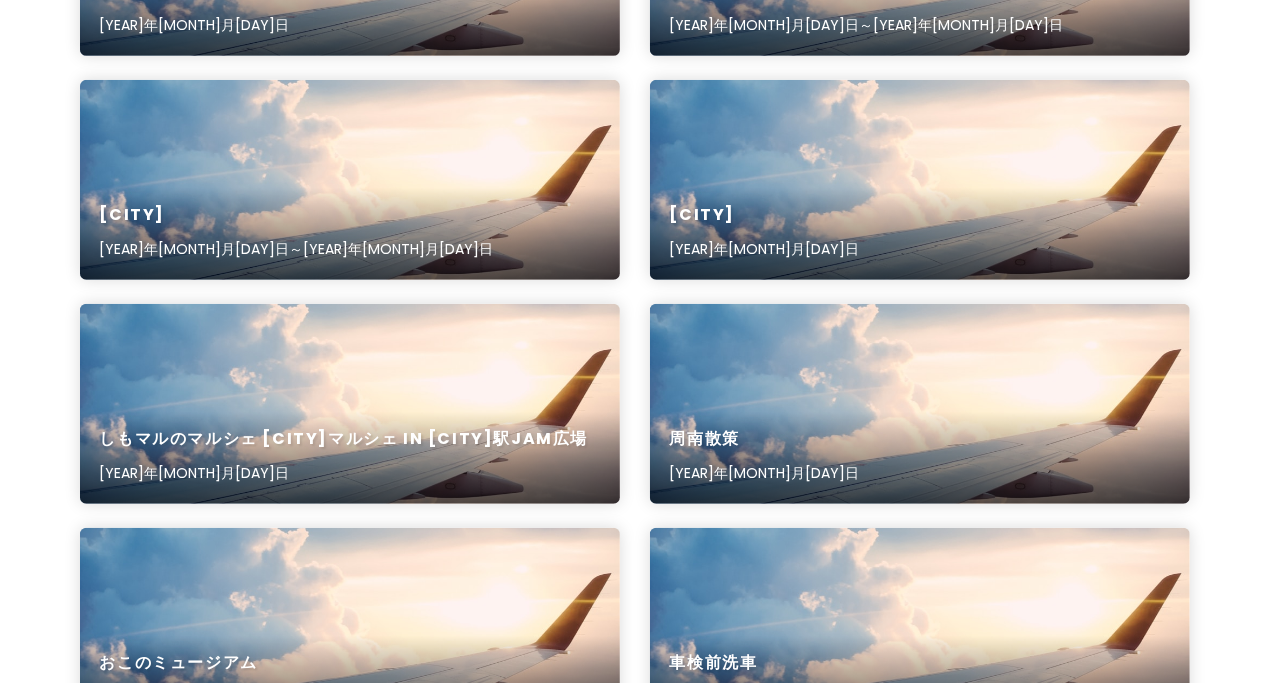scroll, scrollTop: 5413, scrollLeft: 0, axis: vertical 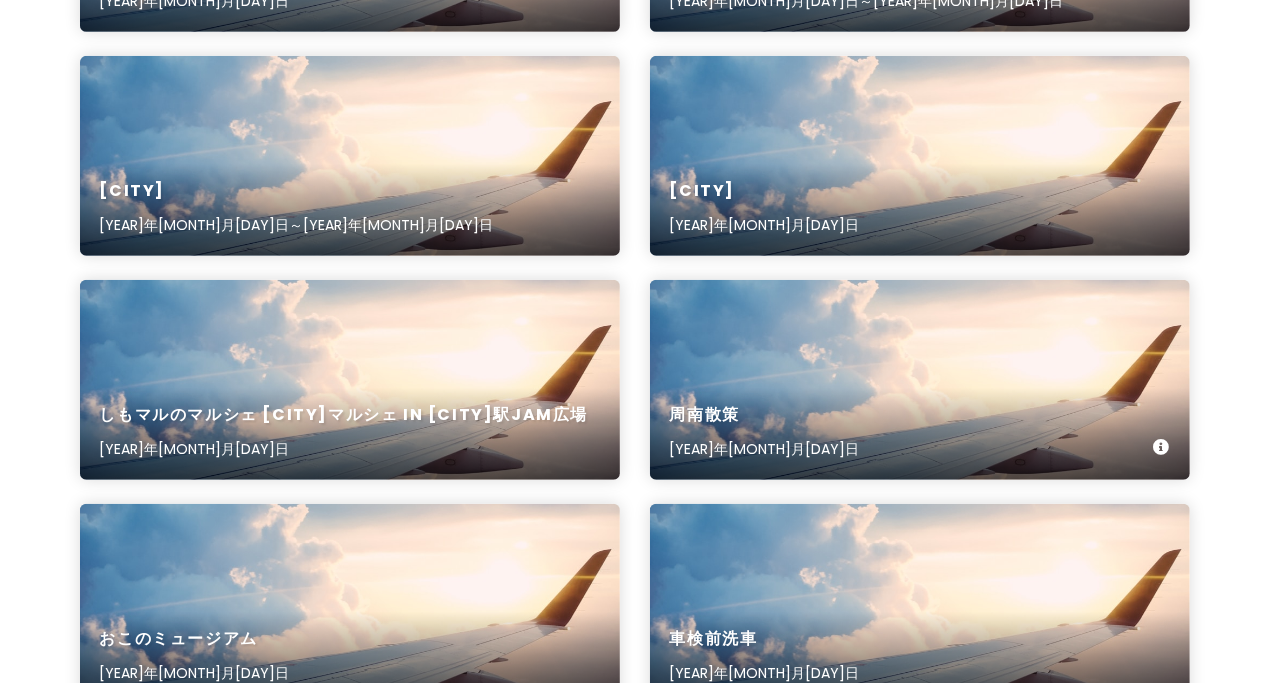 click on "[LOCATION] [YEAR]年[MONTH]月[DAY]日" at bounding box center [920, 380] 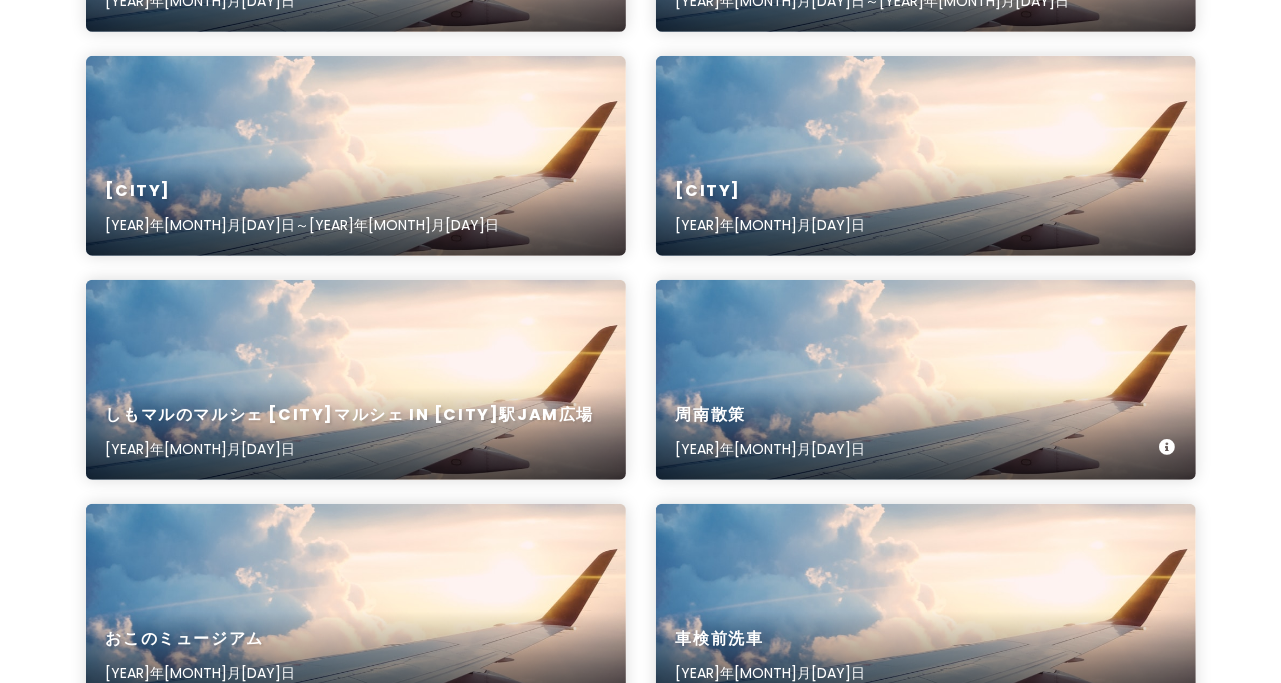 scroll, scrollTop: 0, scrollLeft: 0, axis: both 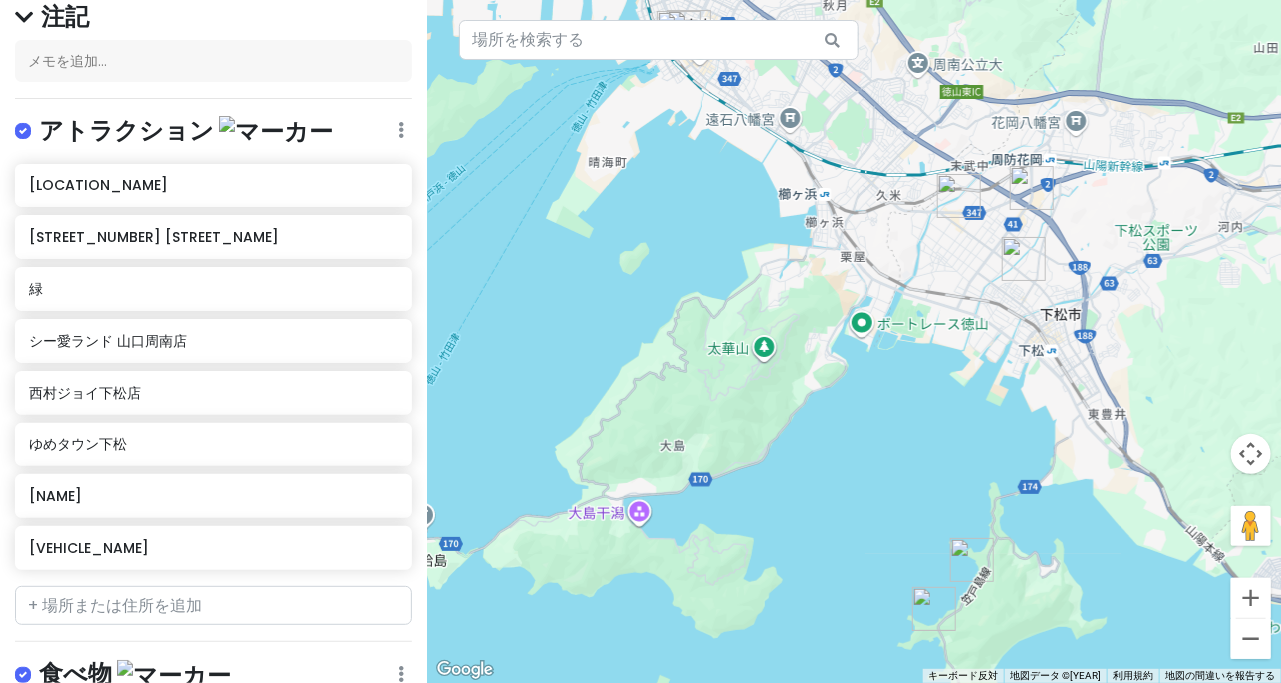drag, startPoint x: 804, startPoint y: 452, endPoint x: 760, endPoint y: 339, distance: 121.264175 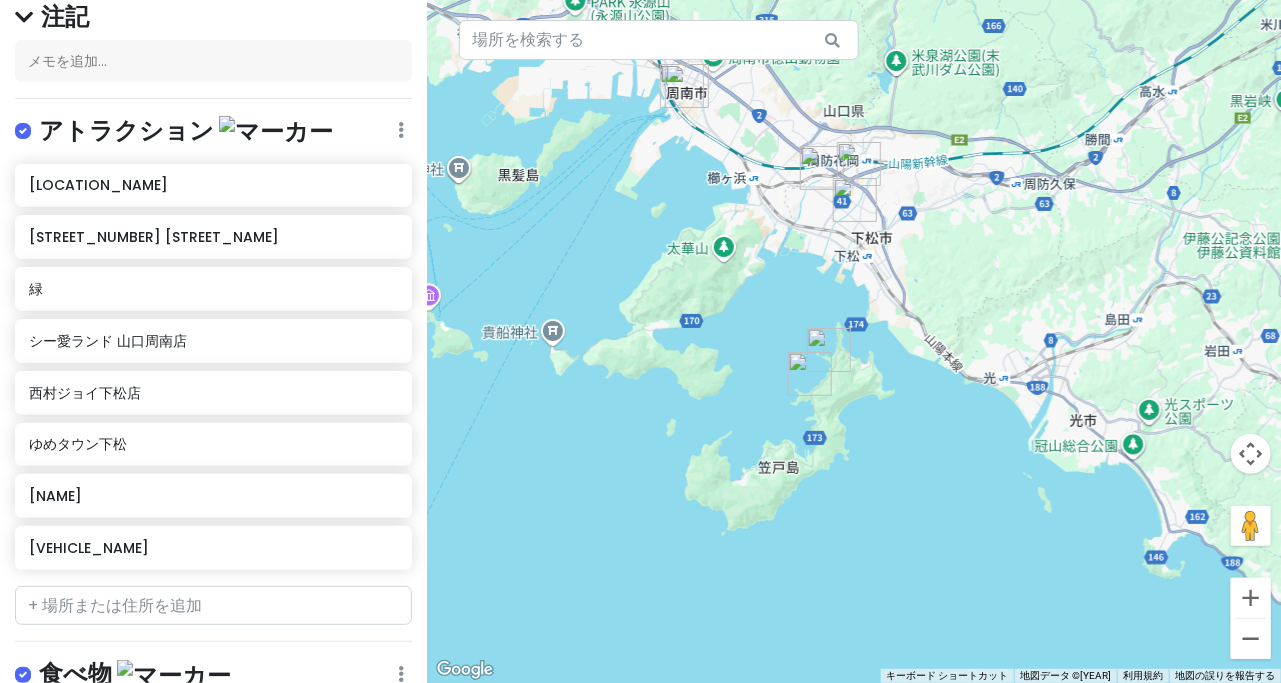drag, startPoint x: 804, startPoint y: 311, endPoint x: 766, endPoint y: 417, distance: 112.60551 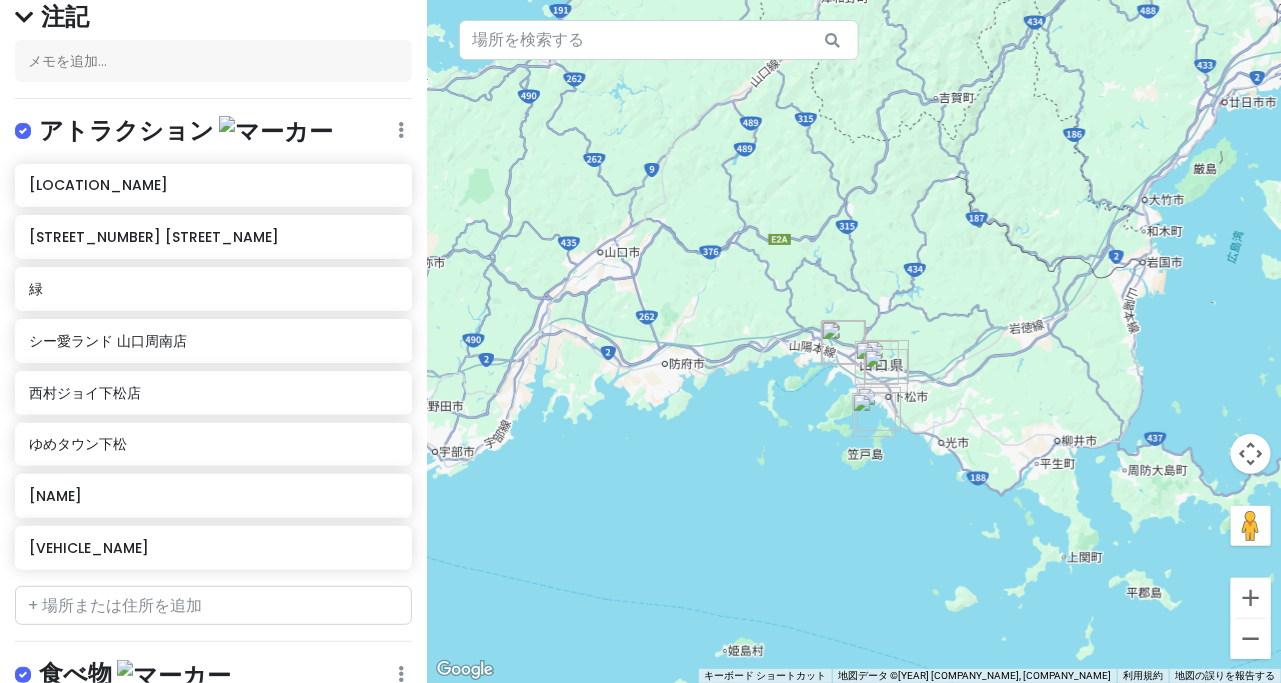 drag, startPoint x: 959, startPoint y: 163, endPoint x: 937, endPoint y: 293, distance: 131.8484 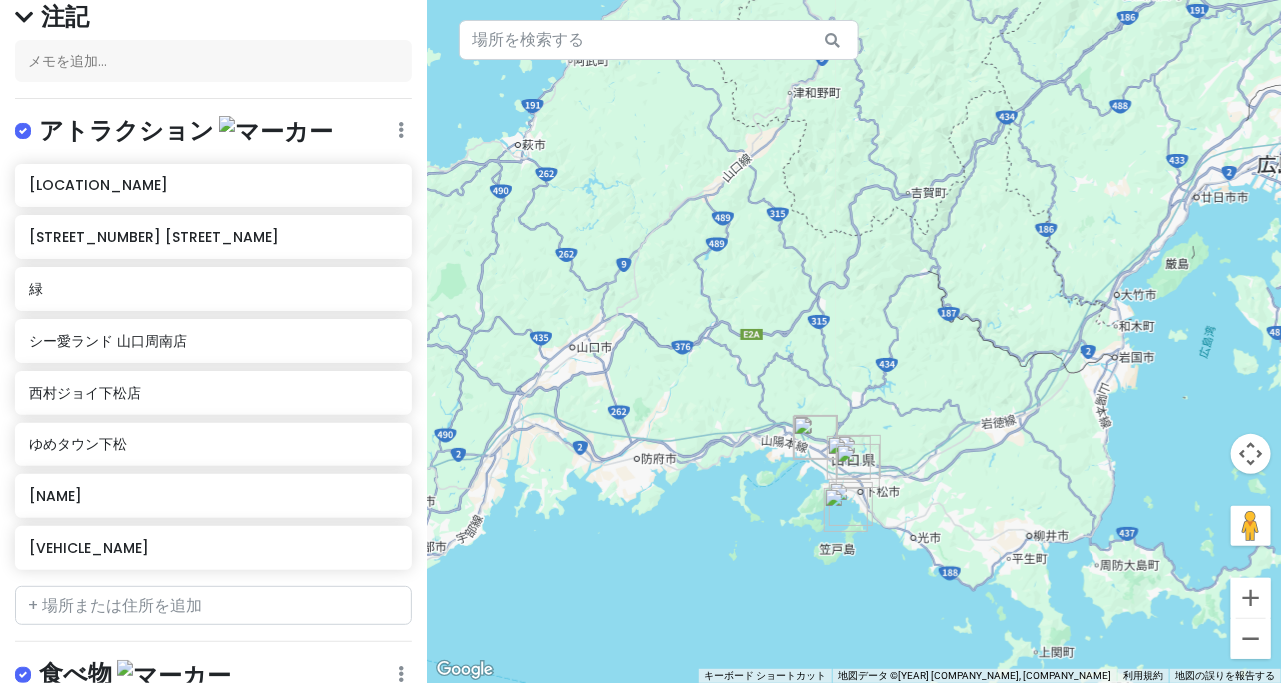 scroll, scrollTop: 0, scrollLeft: 0, axis: both 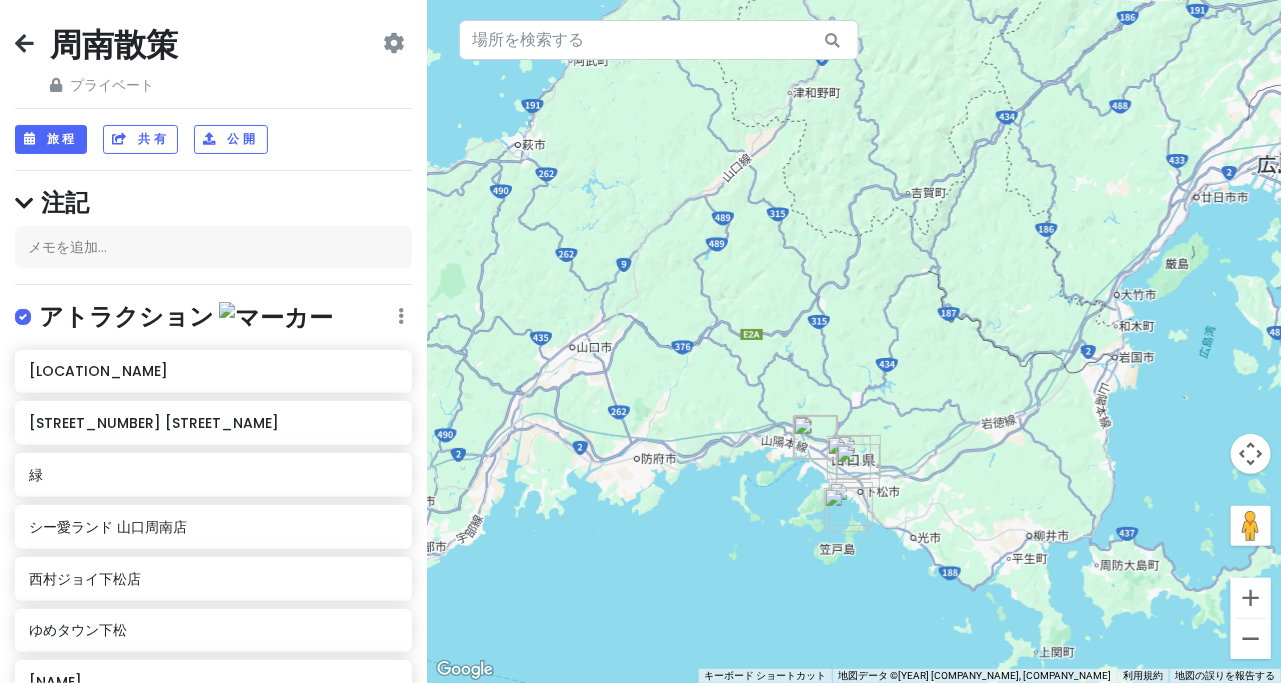 click at bounding box center [24, 43] 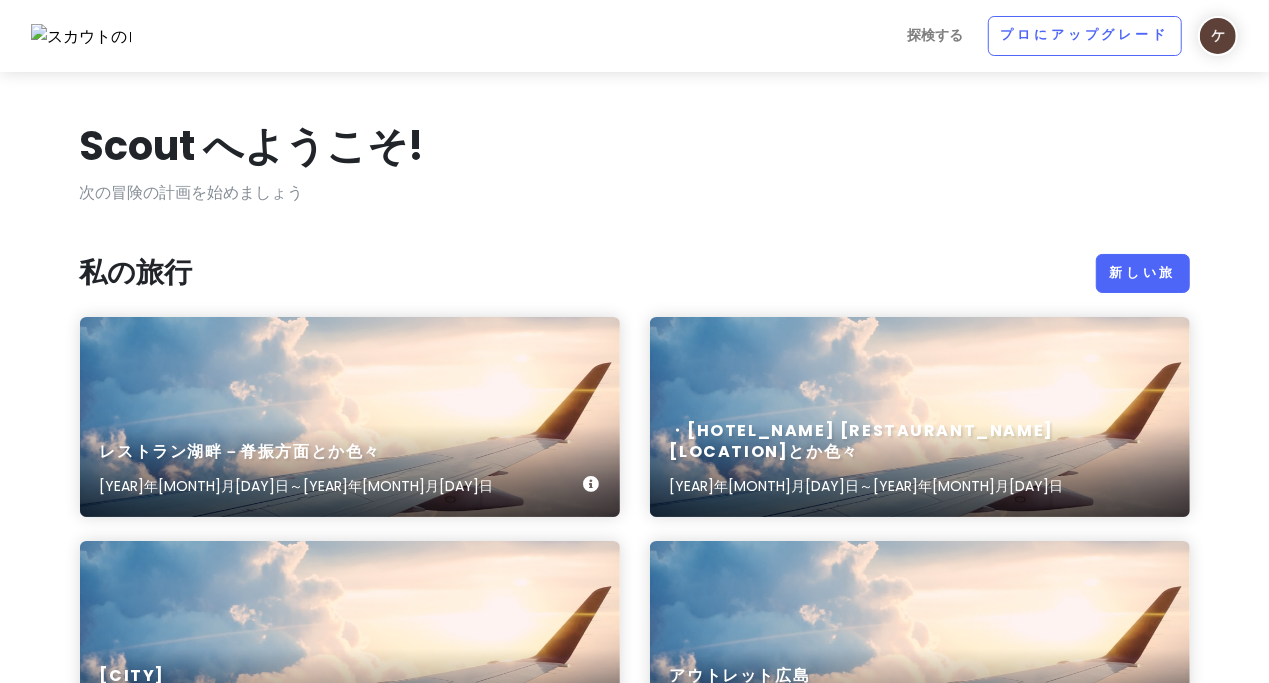 click on "レストラン湖畔－脊振方面とか色々 [YEAR]年[MONTH]月[DAY]日～[YEAR]年[MONTH]月[DAY]日" at bounding box center (350, 417) 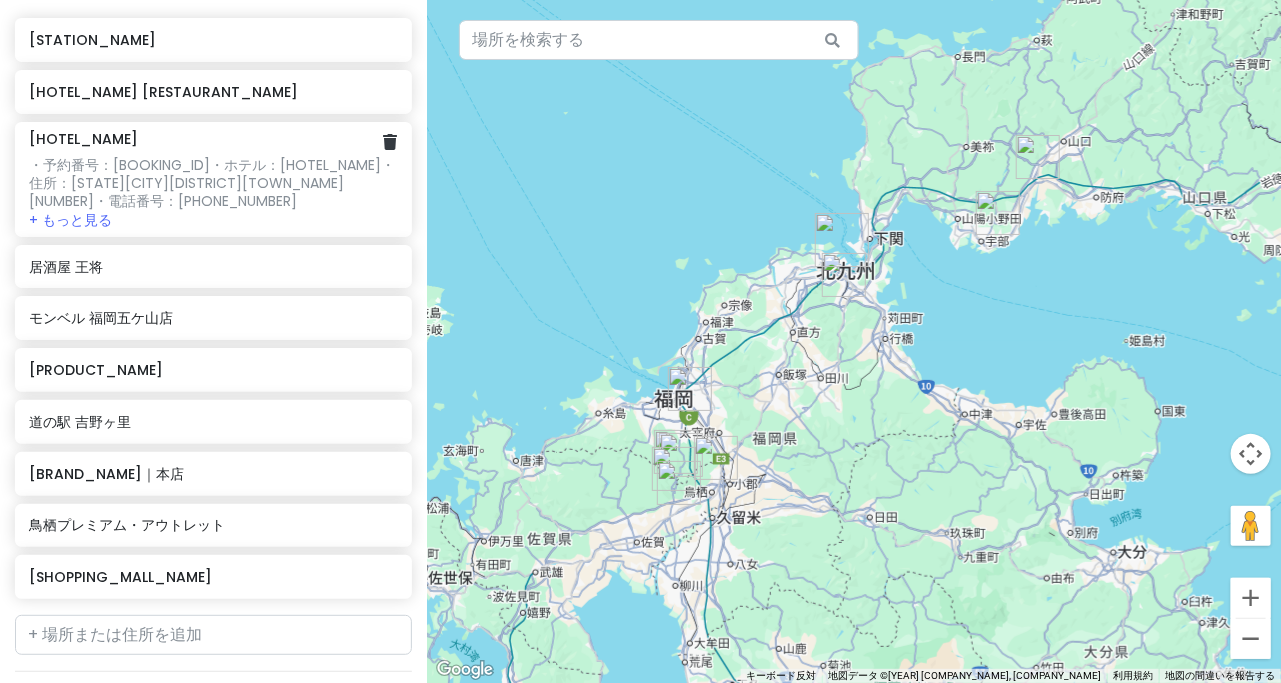 scroll, scrollTop: 560, scrollLeft: 0, axis: vertical 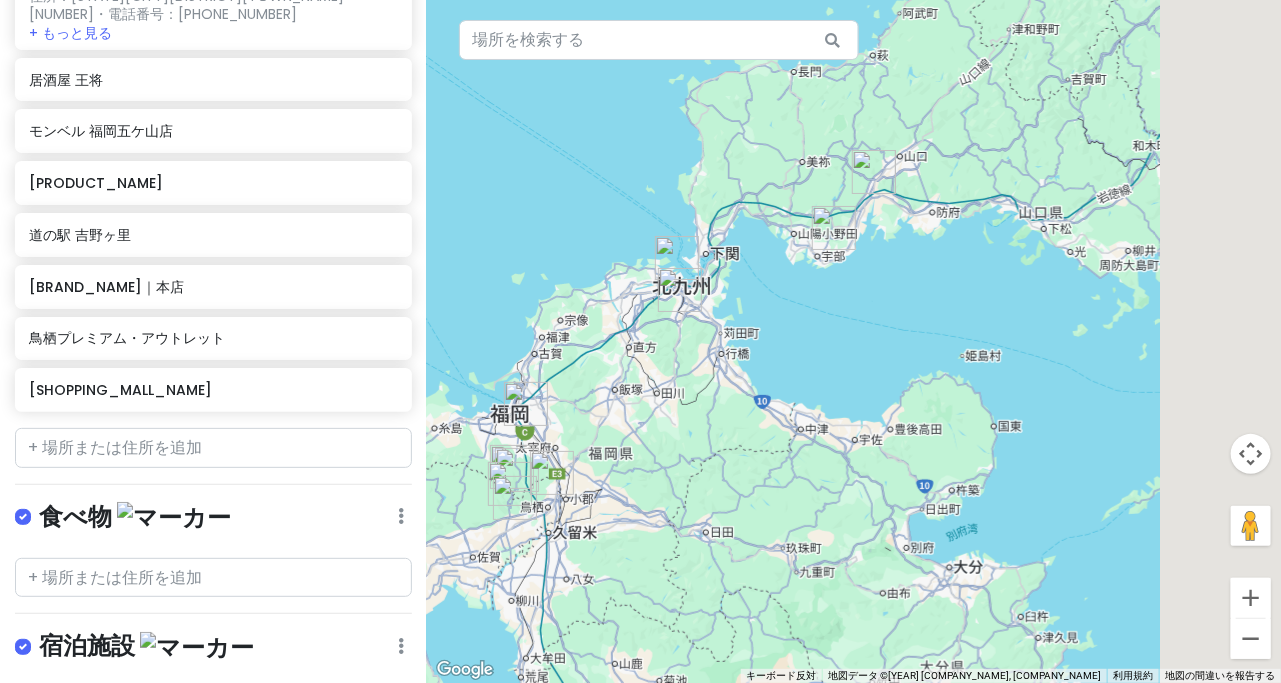 drag, startPoint x: 1021, startPoint y: 347, endPoint x: 870, endPoint y: 362, distance: 151.74321 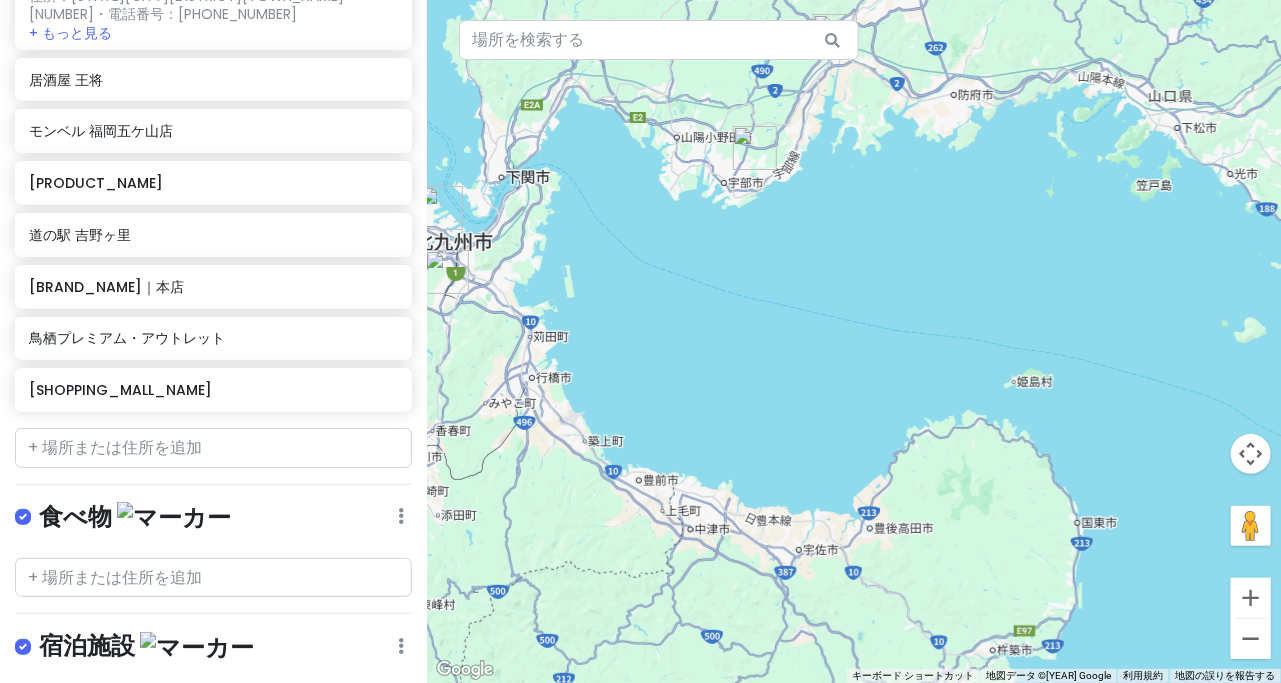 drag, startPoint x: 799, startPoint y: 273, endPoint x: 907, endPoint y: 373, distance: 147.18695 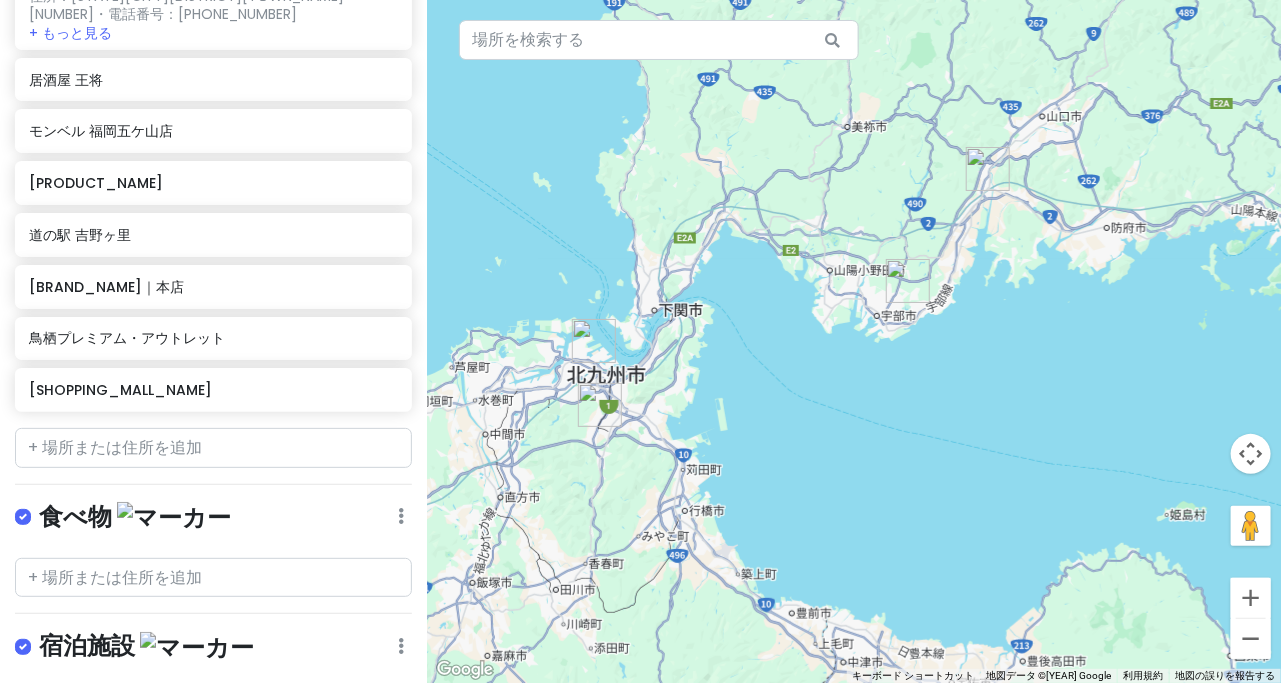 drag, startPoint x: 958, startPoint y: 375, endPoint x: 980, endPoint y: 331, distance: 49.193497 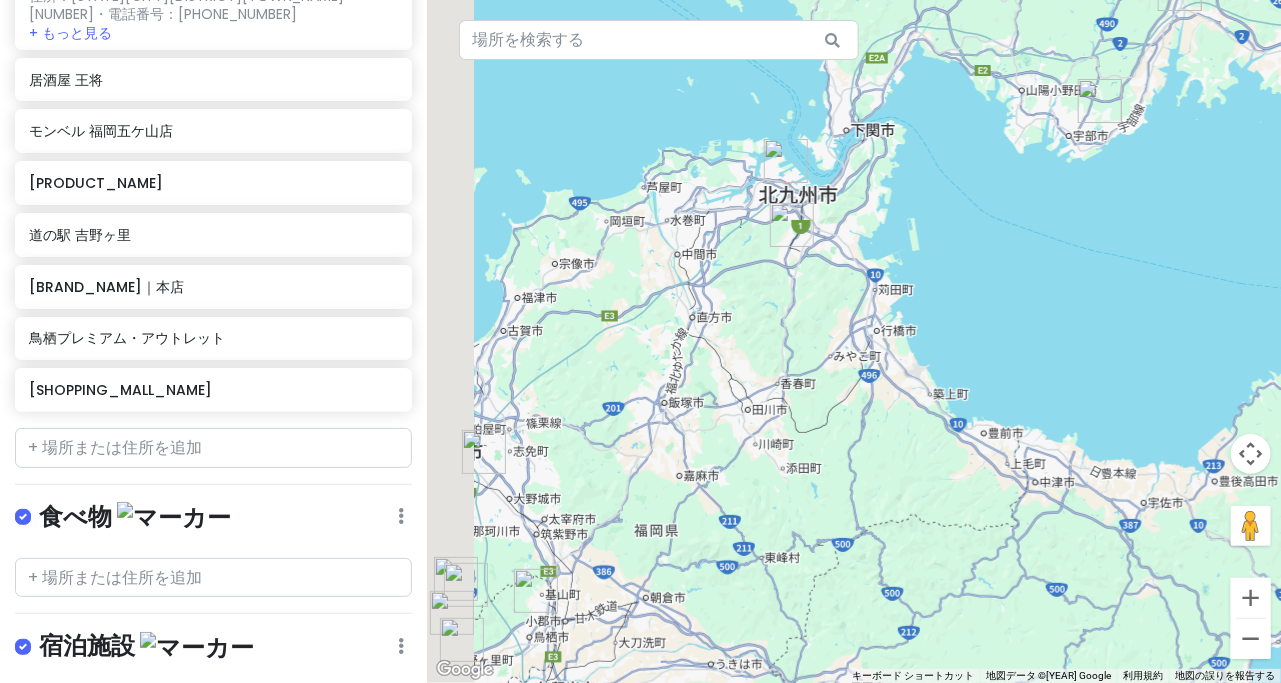 drag, startPoint x: 967, startPoint y: 390, endPoint x: 1079, endPoint y: 369, distance: 113.951744 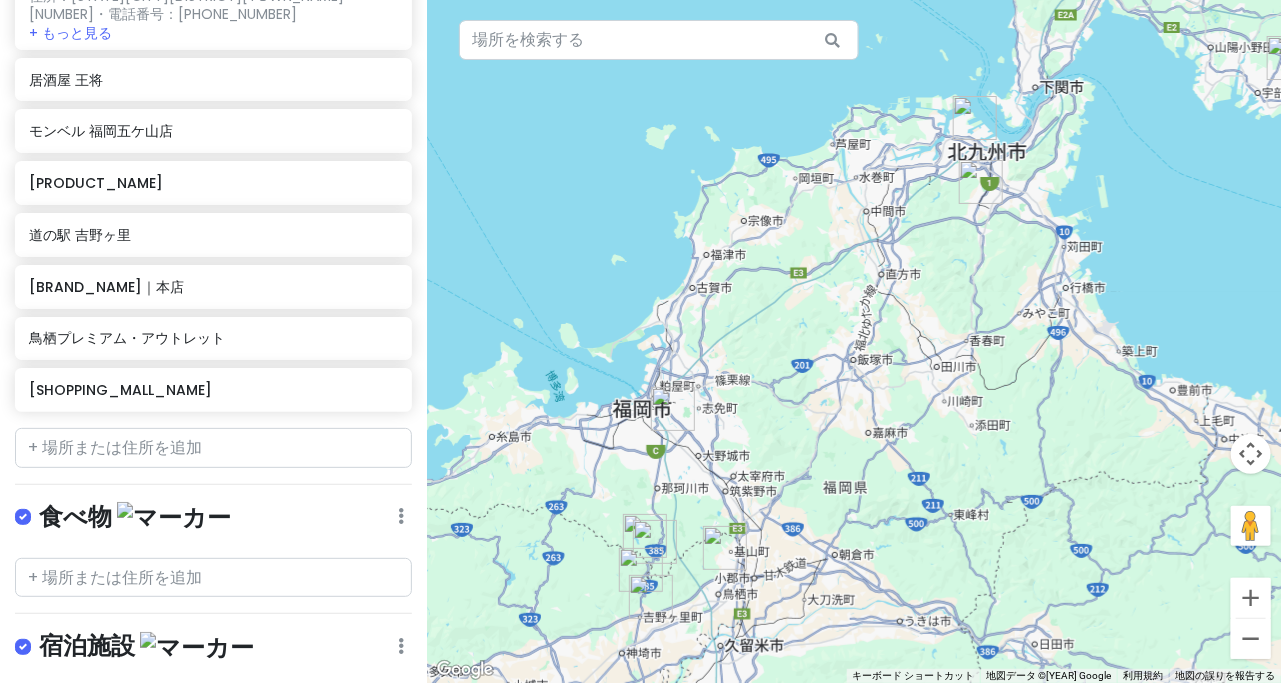 drag, startPoint x: 1022, startPoint y: 436, endPoint x: 1022, endPoint y: 424, distance: 12 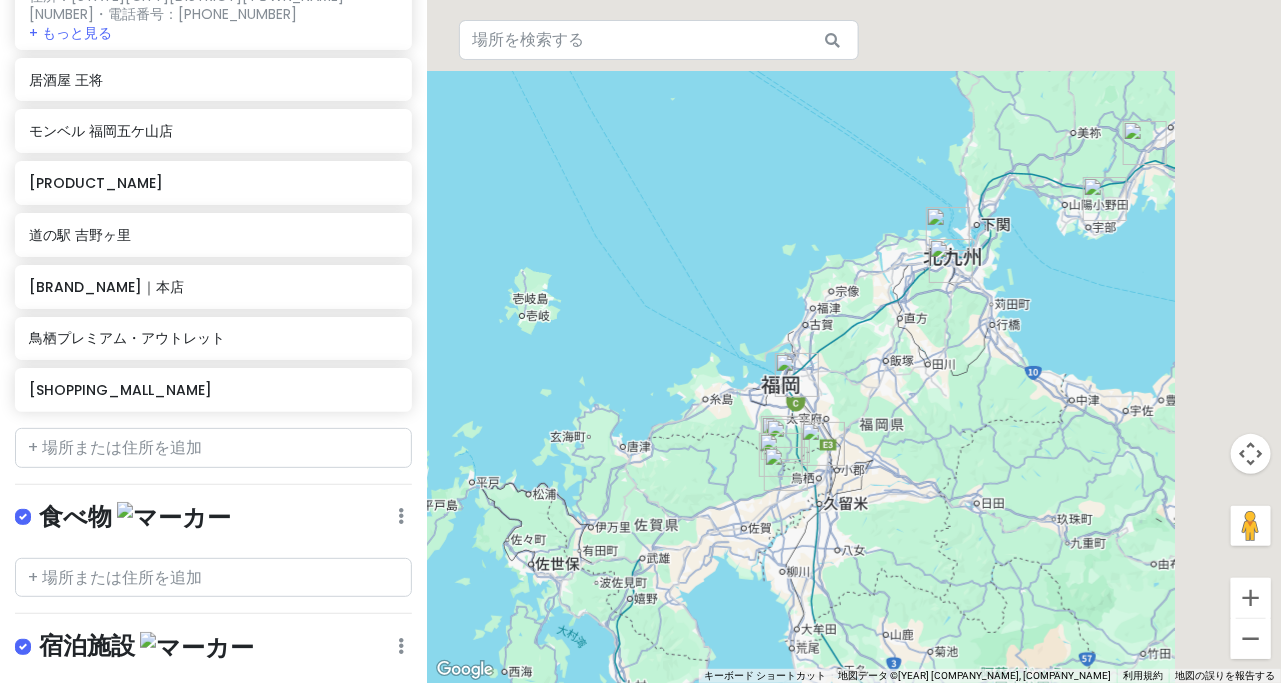 drag, startPoint x: 1107, startPoint y: 177, endPoint x: 935, endPoint y: 324, distance: 226.2587 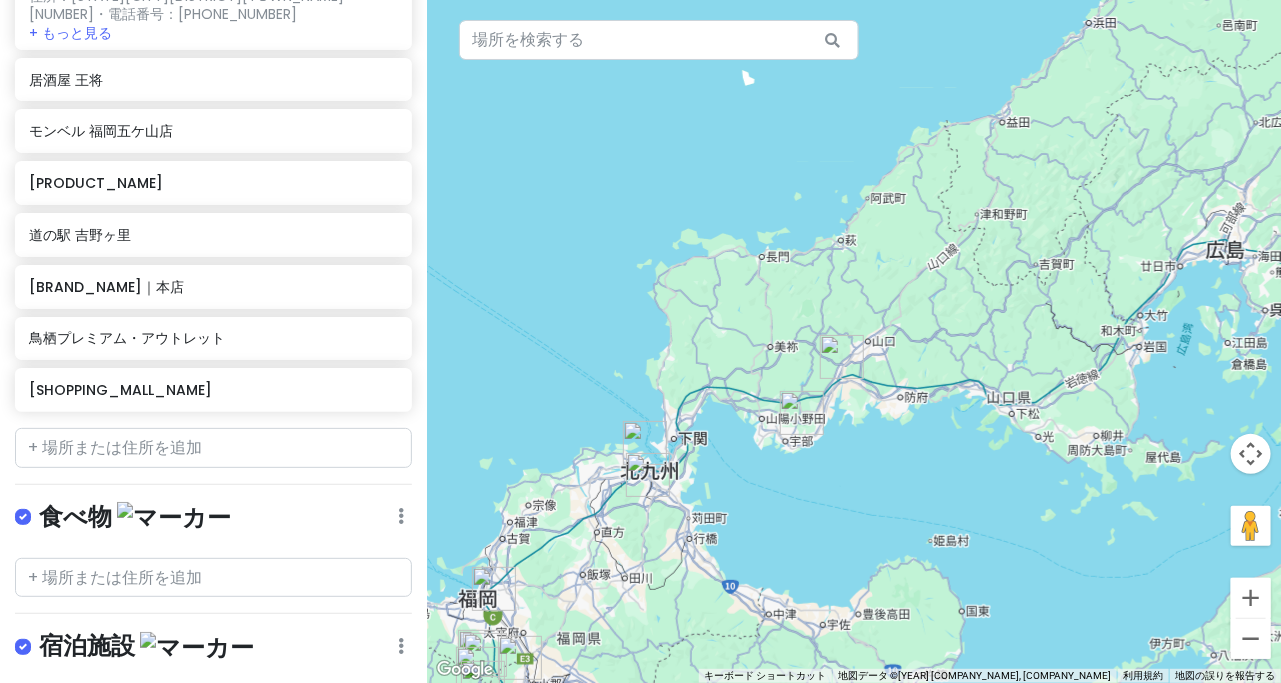 drag, startPoint x: 969, startPoint y: 278, endPoint x: 909, endPoint y: 273, distance: 60.207973 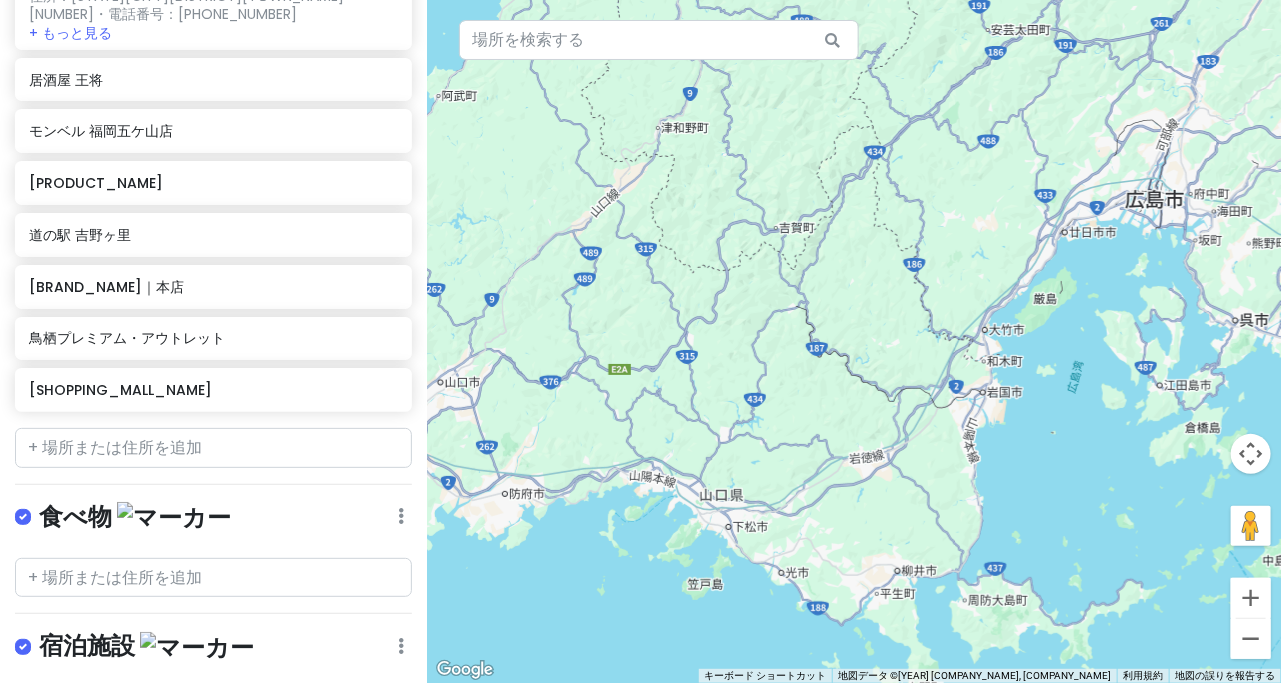 drag, startPoint x: 995, startPoint y: 238, endPoint x: 919, endPoint y: 262, distance: 79.69943 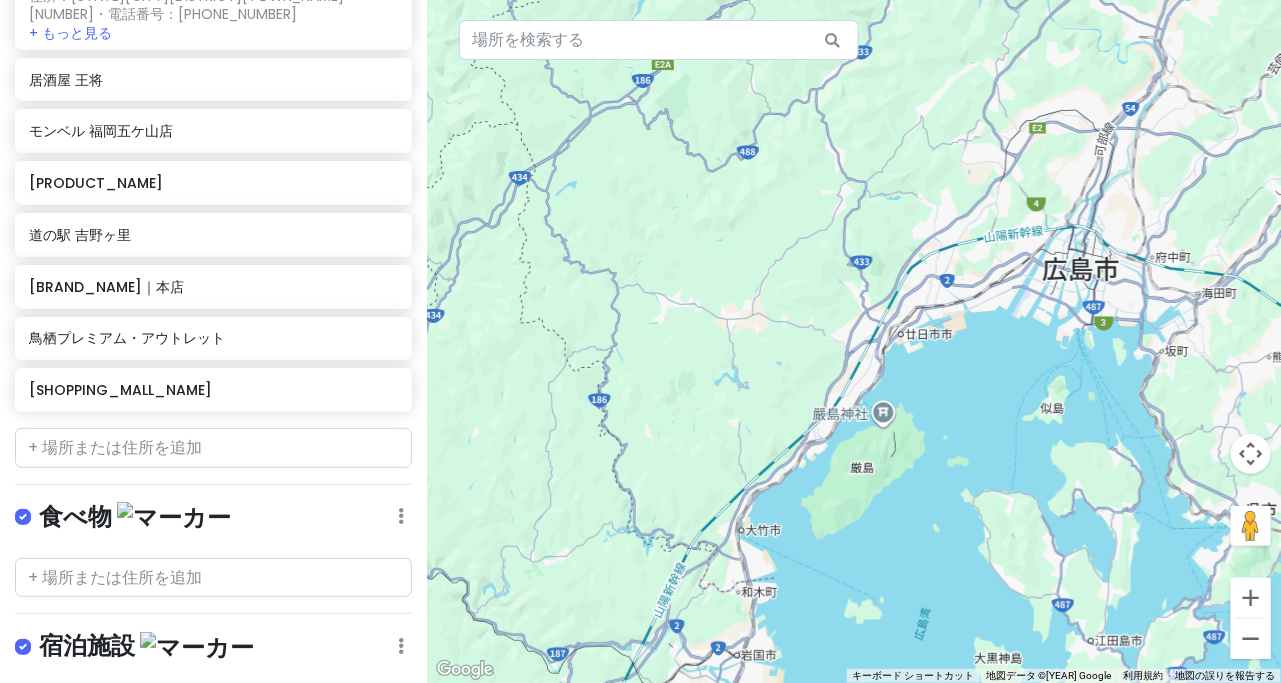 drag, startPoint x: 879, startPoint y: 406, endPoint x: 990, endPoint y: 290, distance: 160.55217 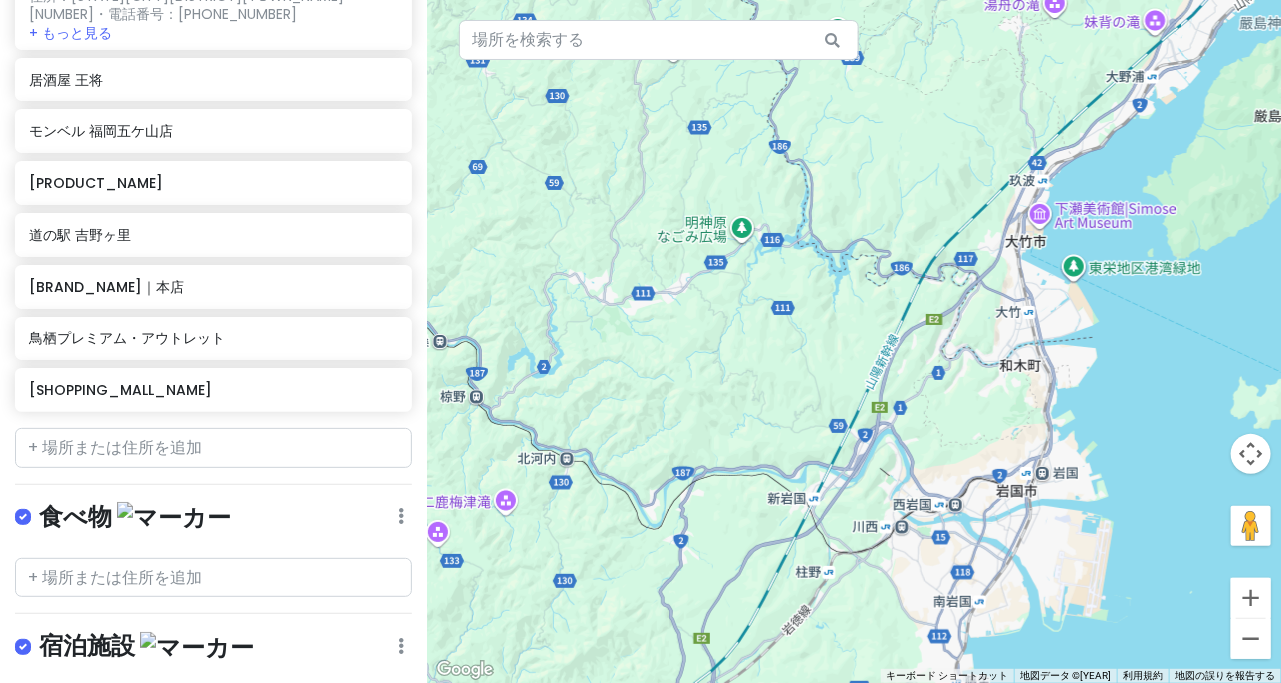 drag, startPoint x: 842, startPoint y: 261, endPoint x: 979, endPoint y: 275, distance: 137.71347 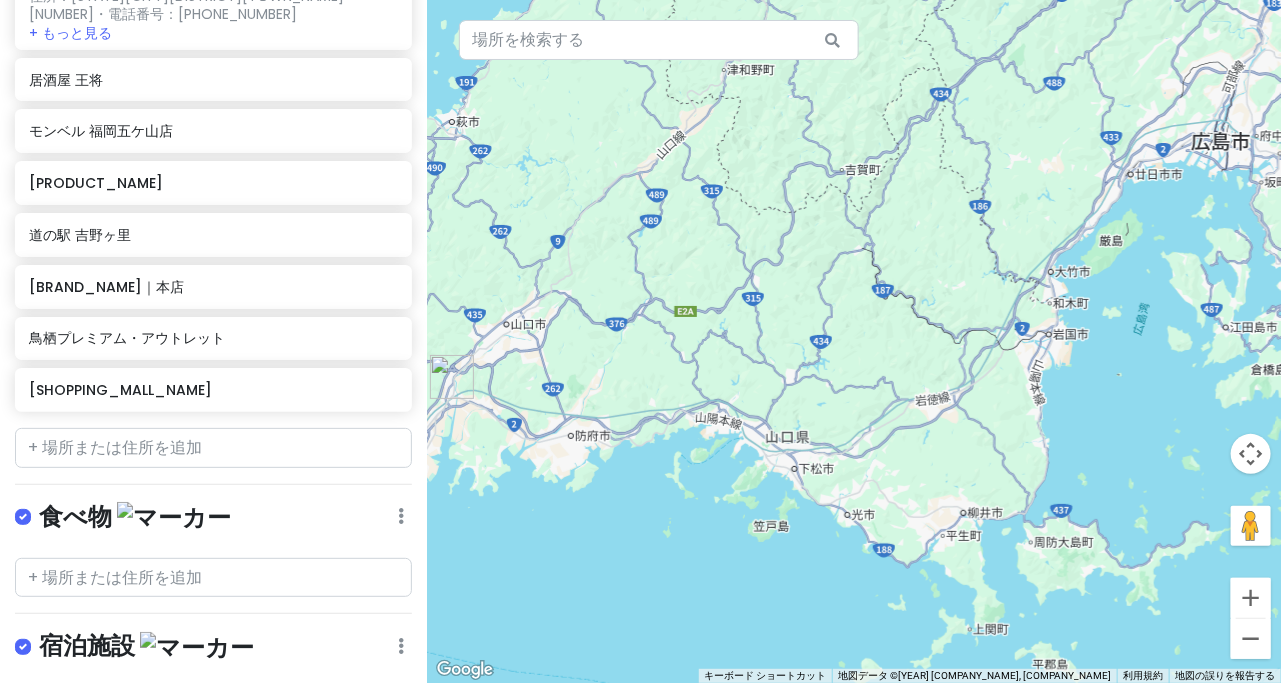 drag, startPoint x: 623, startPoint y: 301, endPoint x: 1028, endPoint y: 186, distance: 421.01068 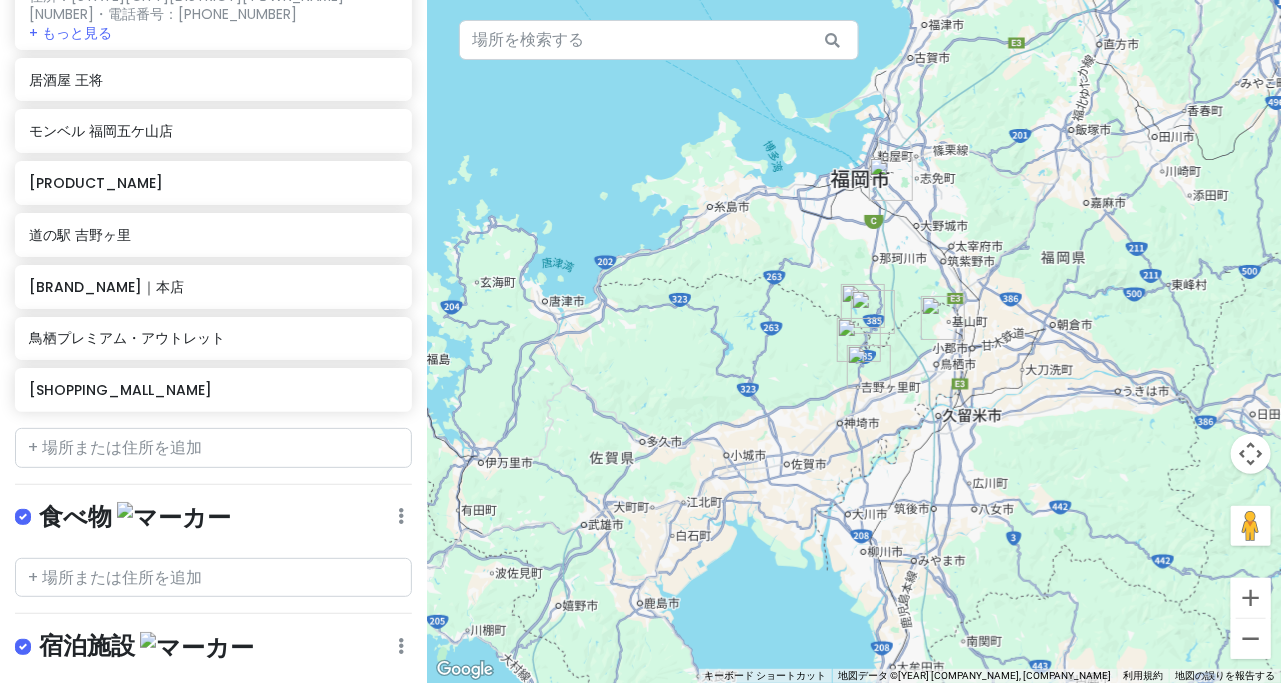 drag, startPoint x: 950, startPoint y: 288, endPoint x: 709, endPoint y: 116, distance: 296.08276 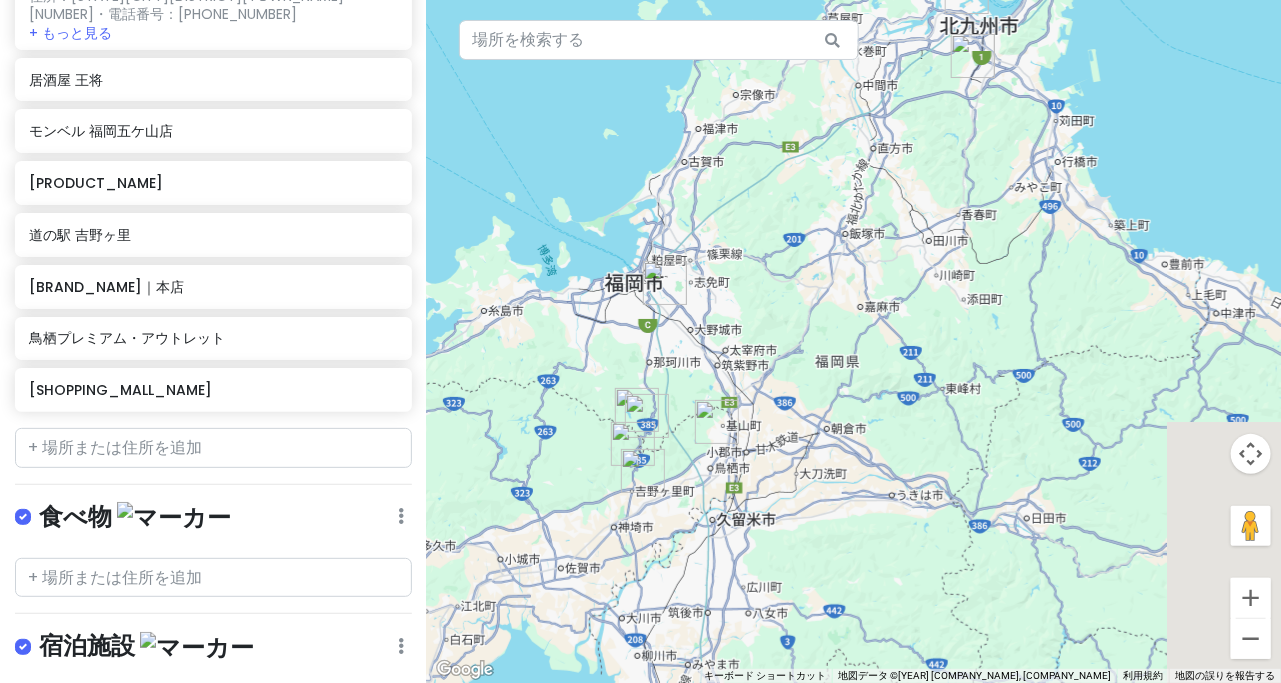 drag, startPoint x: 749, startPoint y: 250, endPoint x: 711, endPoint y: 281, distance: 49.0408 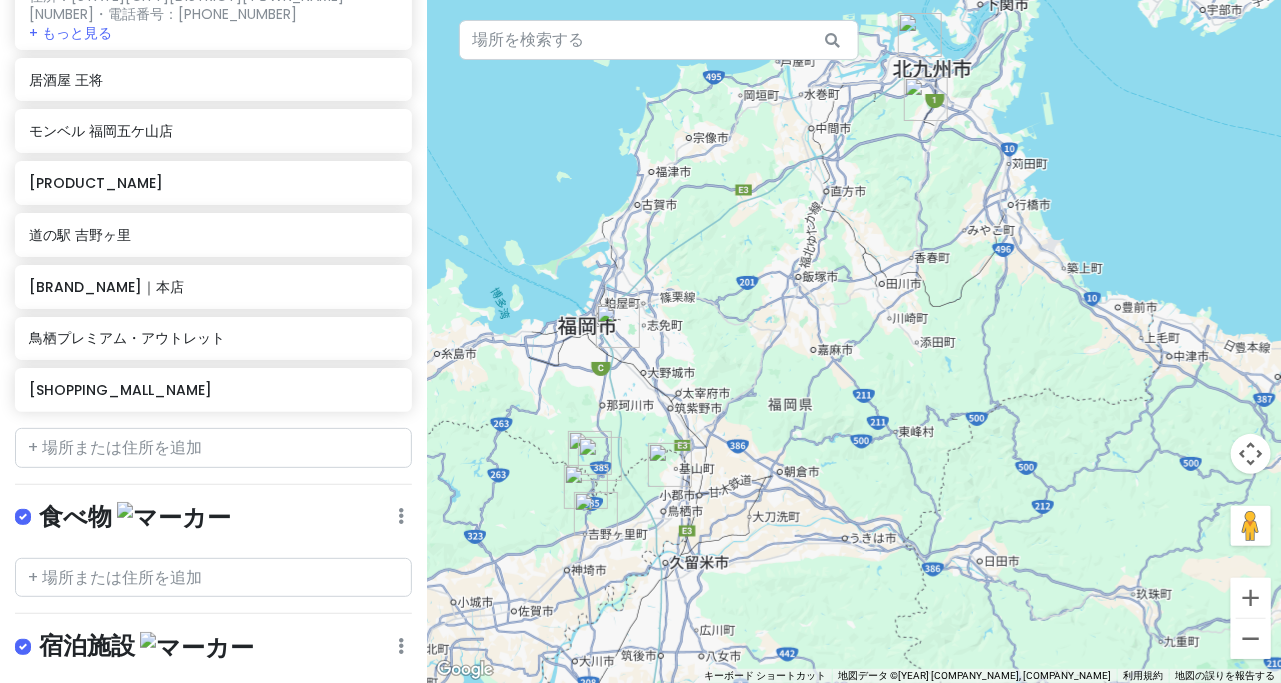 drag, startPoint x: 777, startPoint y: 227, endPoint x: 720, endPoint y: 319, distance: 108.226616 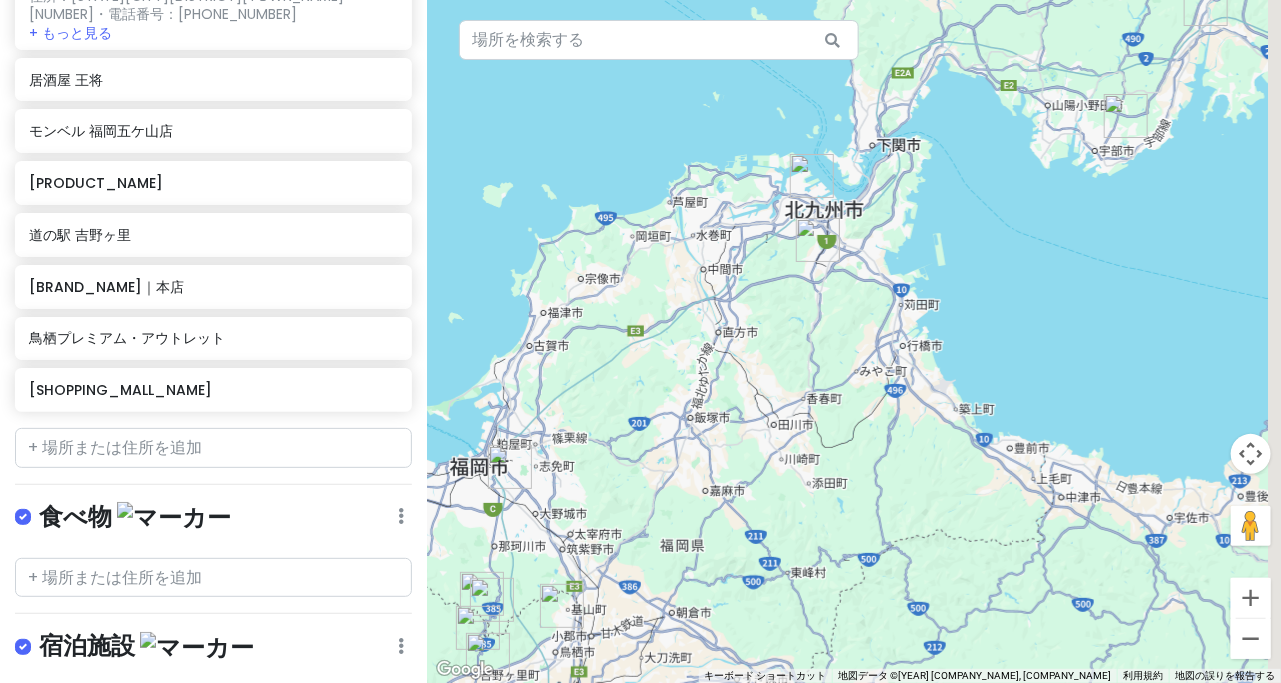 drag, startPoint x: 711, startPoint y: 296, endPoint x: 664, endPoint y: 338, distance: 63.03174 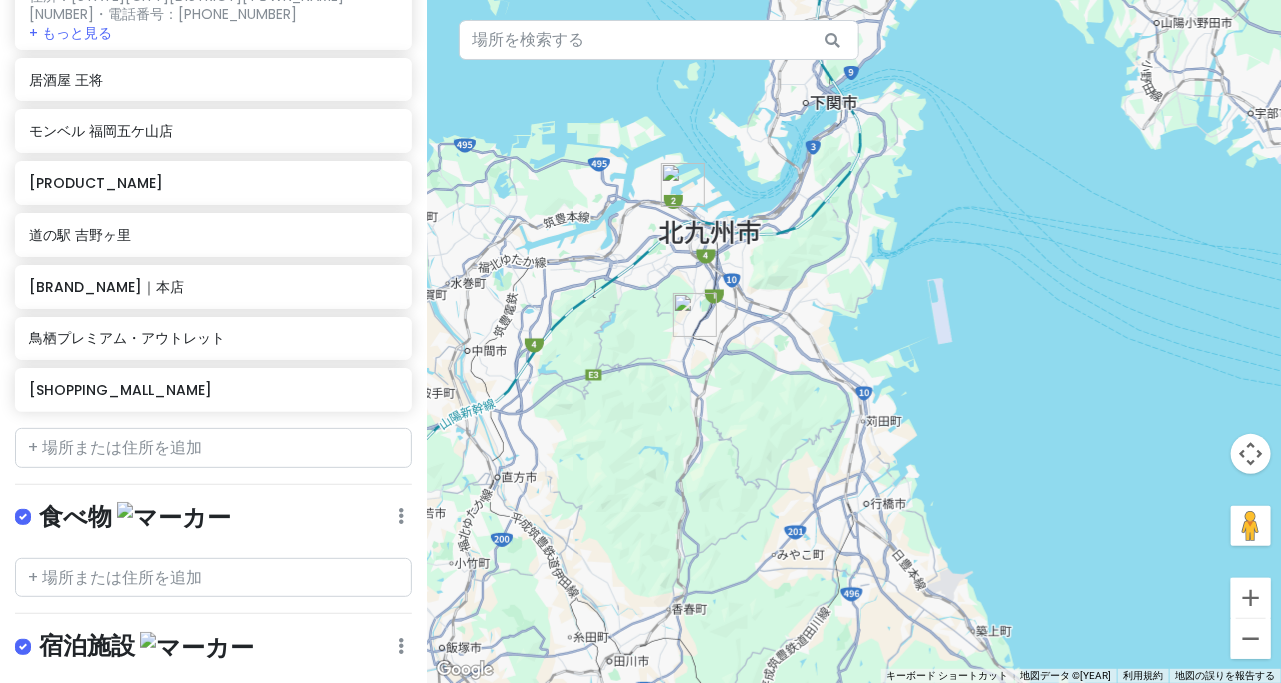 drag, startPoint x: 932, startPoint y: 230, endPoint x: 884, endPoint y: 288, distance: 75.28612 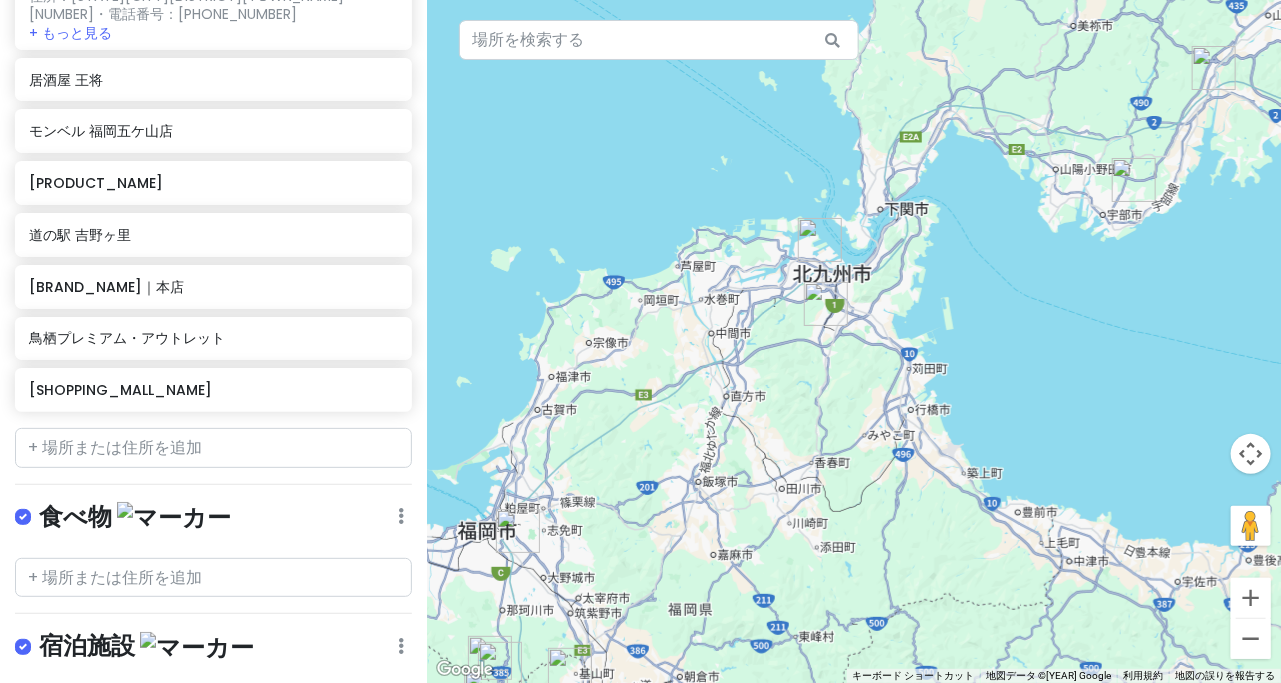 drag, startPoint x: 987, startPoint y: 256, endPoint x: 851, endPoint y: 296, distance: 141.76036 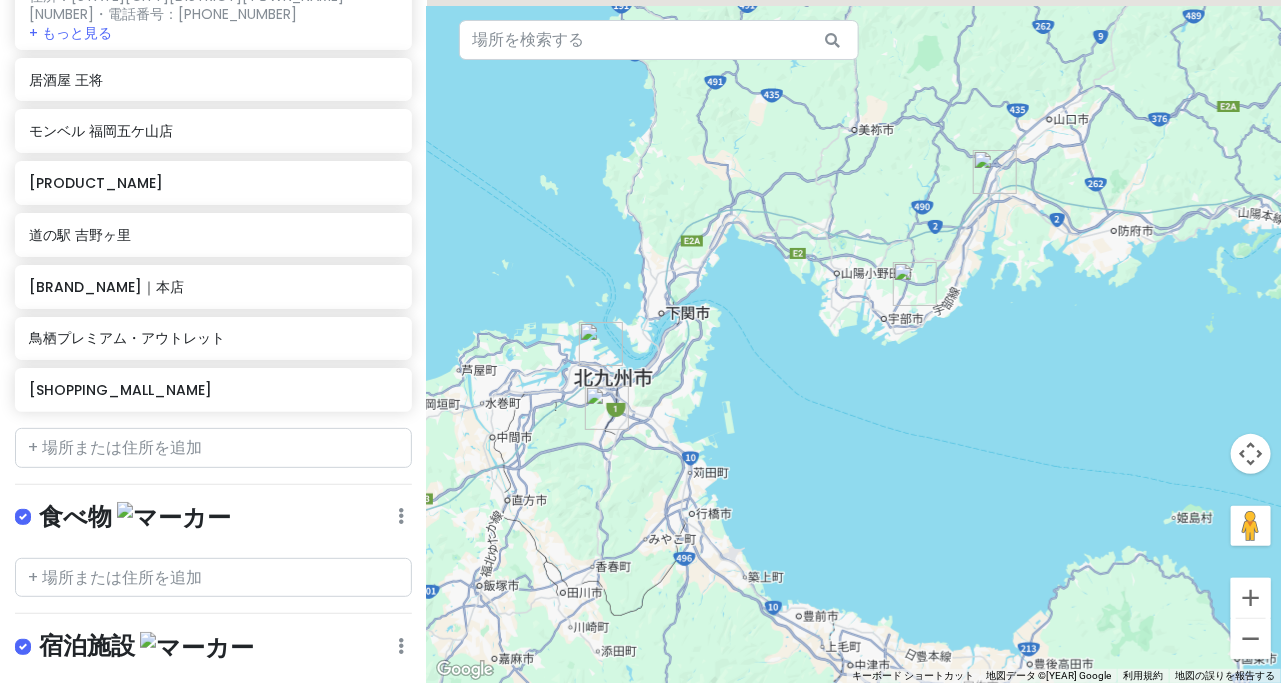 drag, startPoint x: 1038, startPoint y: 246, endPoint x: 987, endPoint y: 310, distance: 81.8352 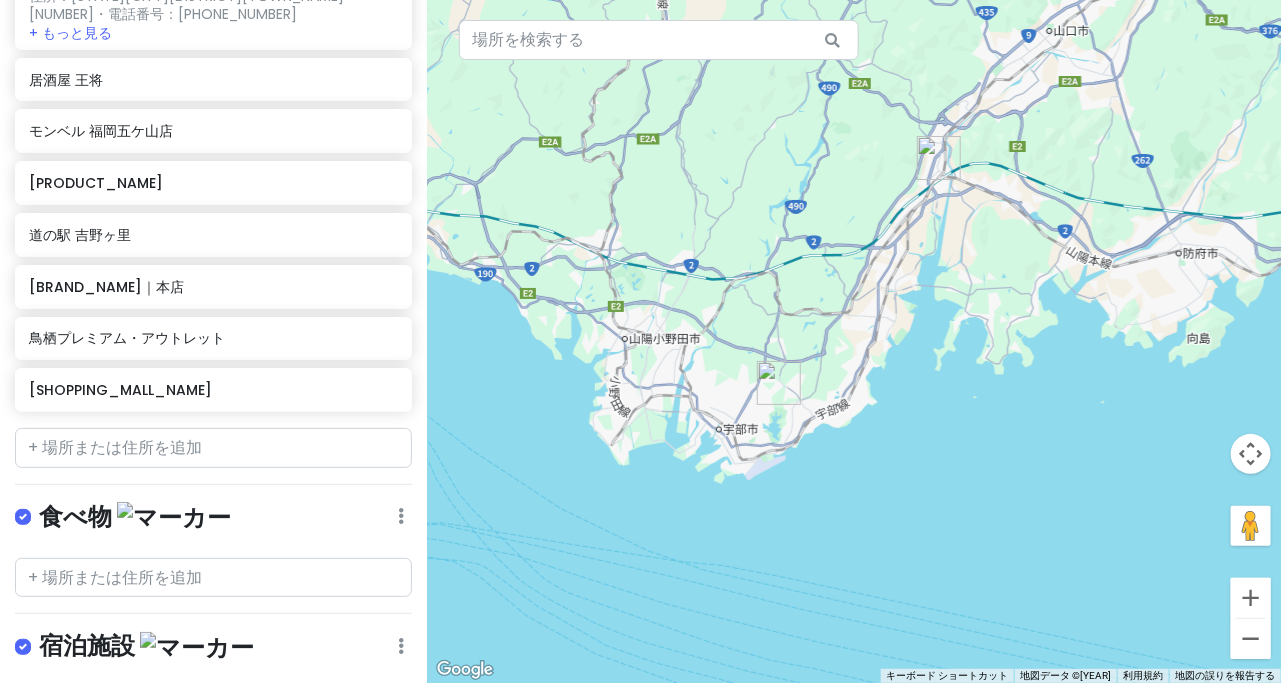 drag, startPoint x: 1046, startPoint y: 346, endPoint x: 942, endPoint y: 334, distance: 104.69002 